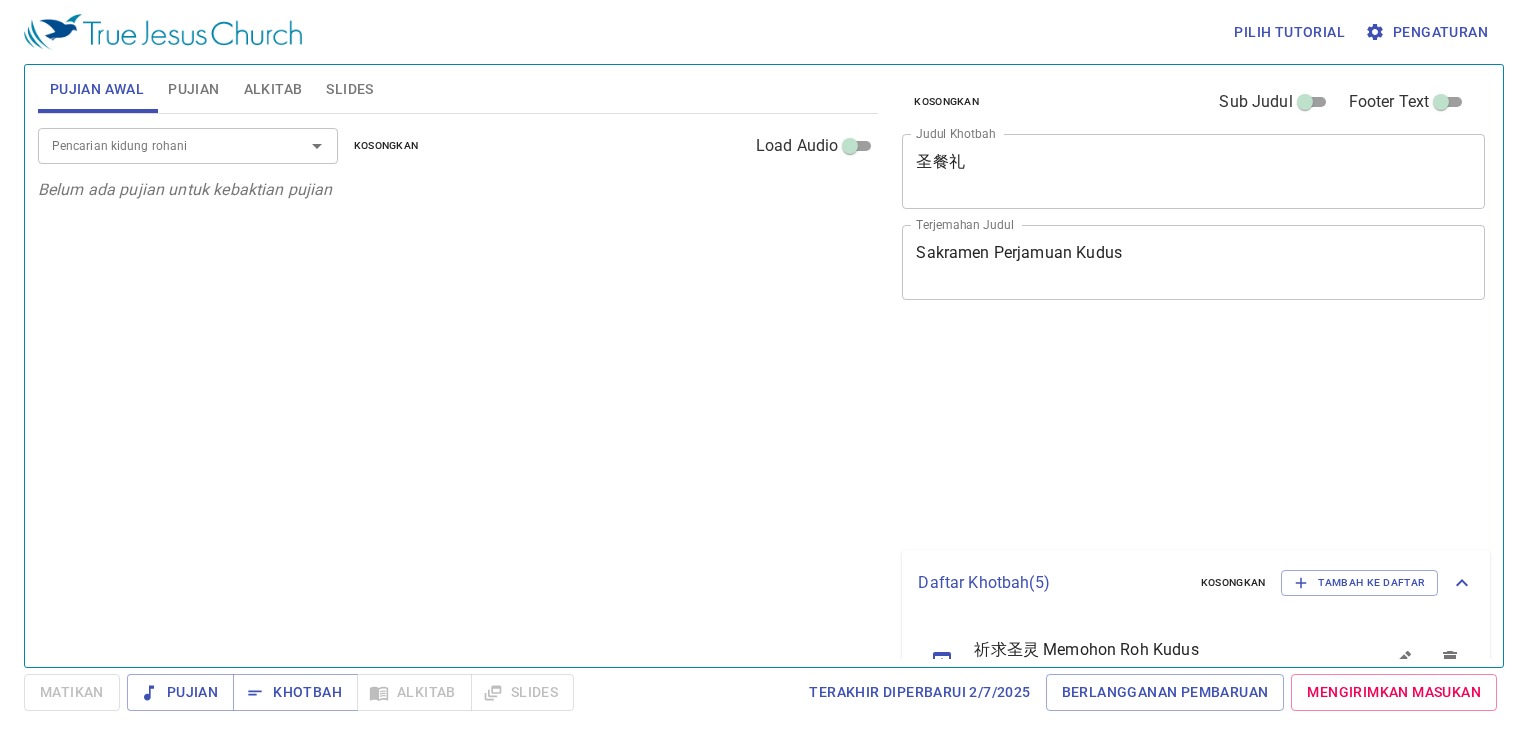 scroll, scrollTop: 0, scrollLeft: 0, axis: both 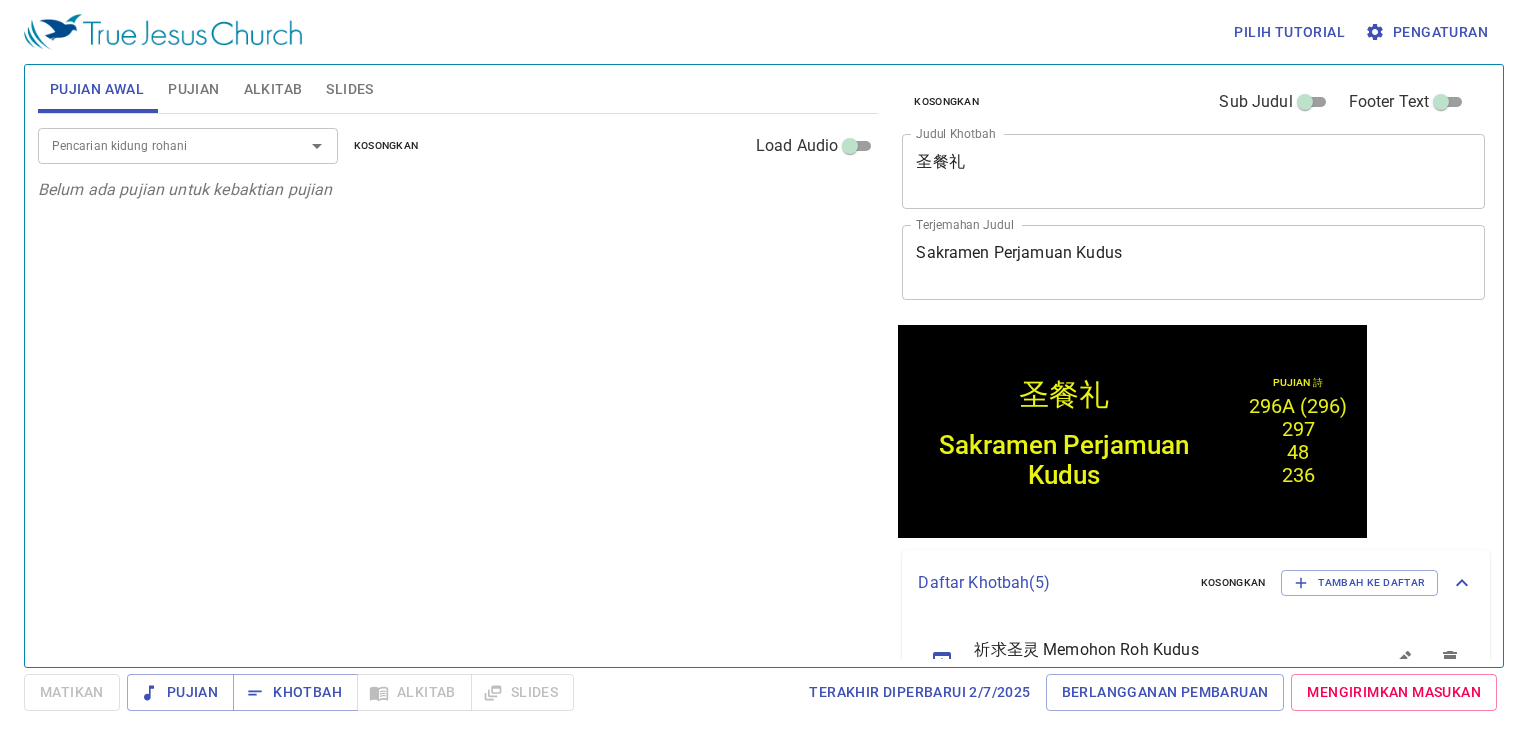 drag, startPoint x: 0, startPoint y: 0, endPoint x: 429, endPoint y: 12, distance: 429.1678 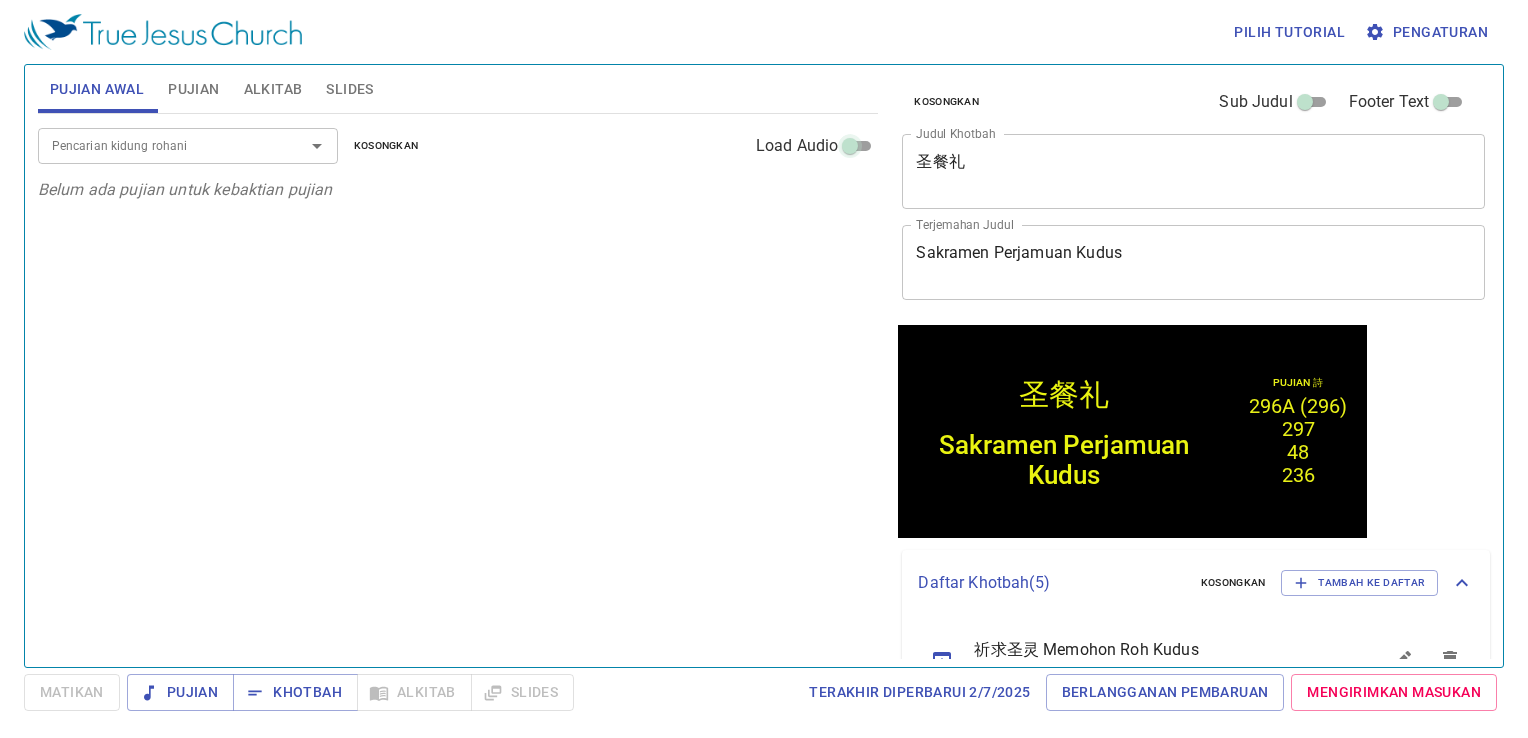 click on "Load Audio" at bounding box center [850, 150] 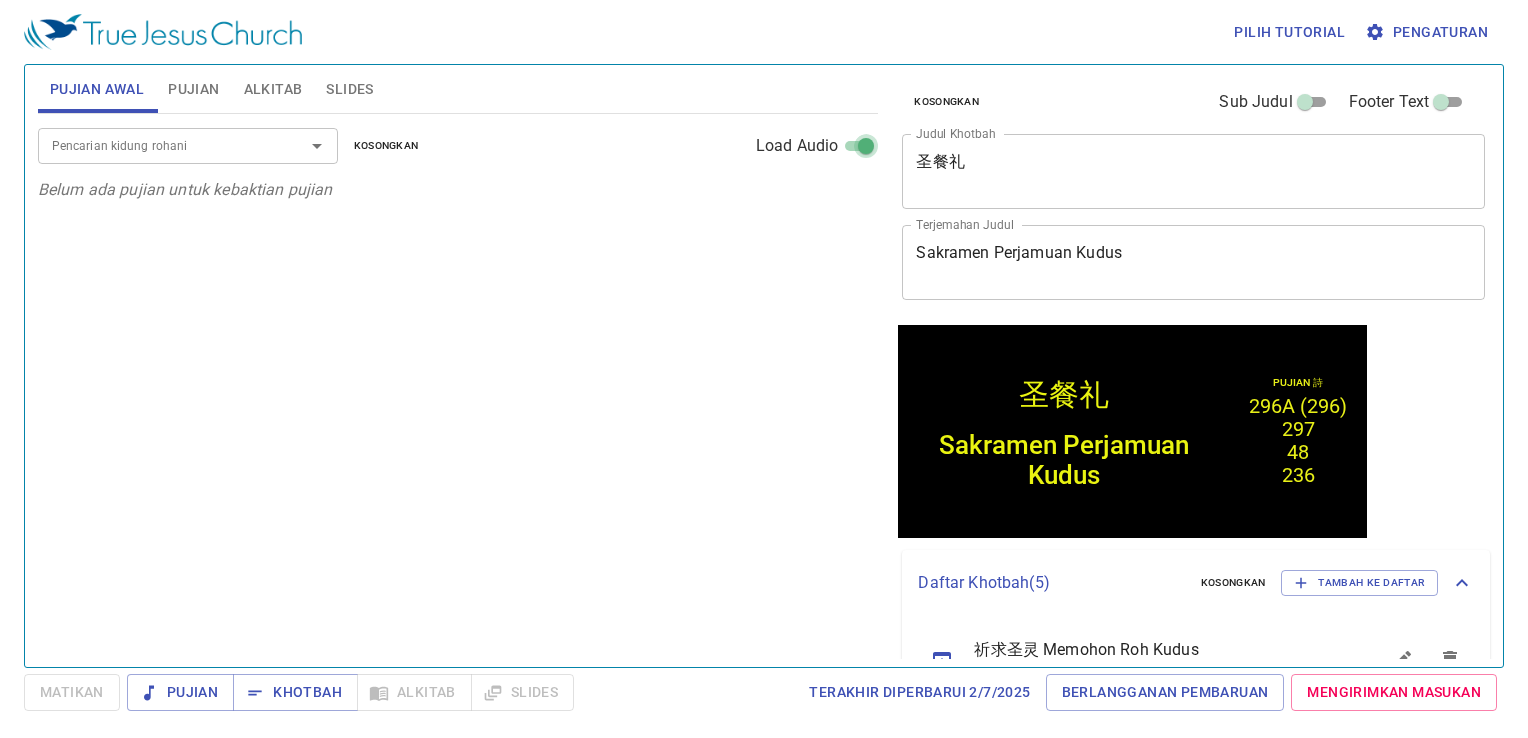 click on "Load Audio" at bounding box center [866, 150] 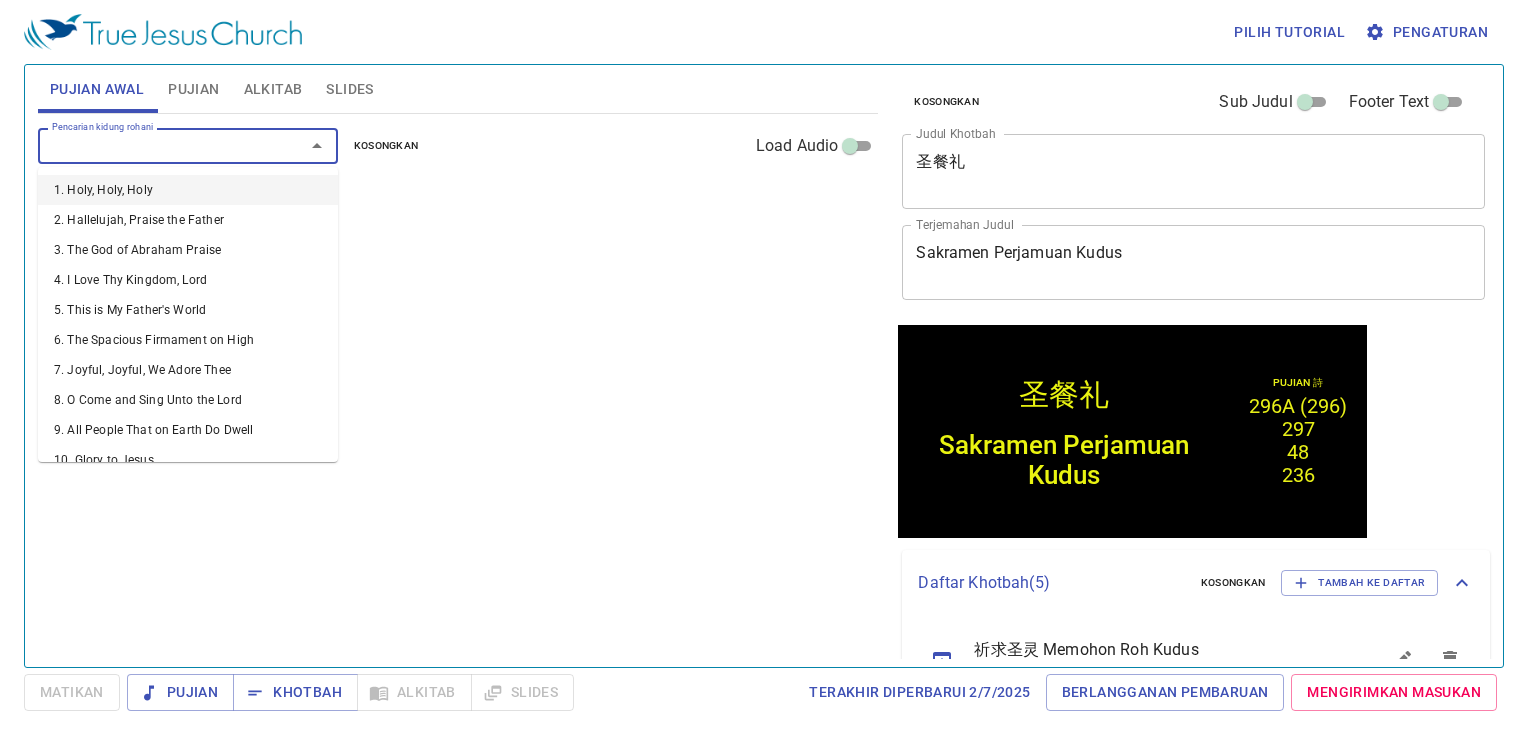 click on "Pencarian kidung rohani" at bounding box center [158, 145] 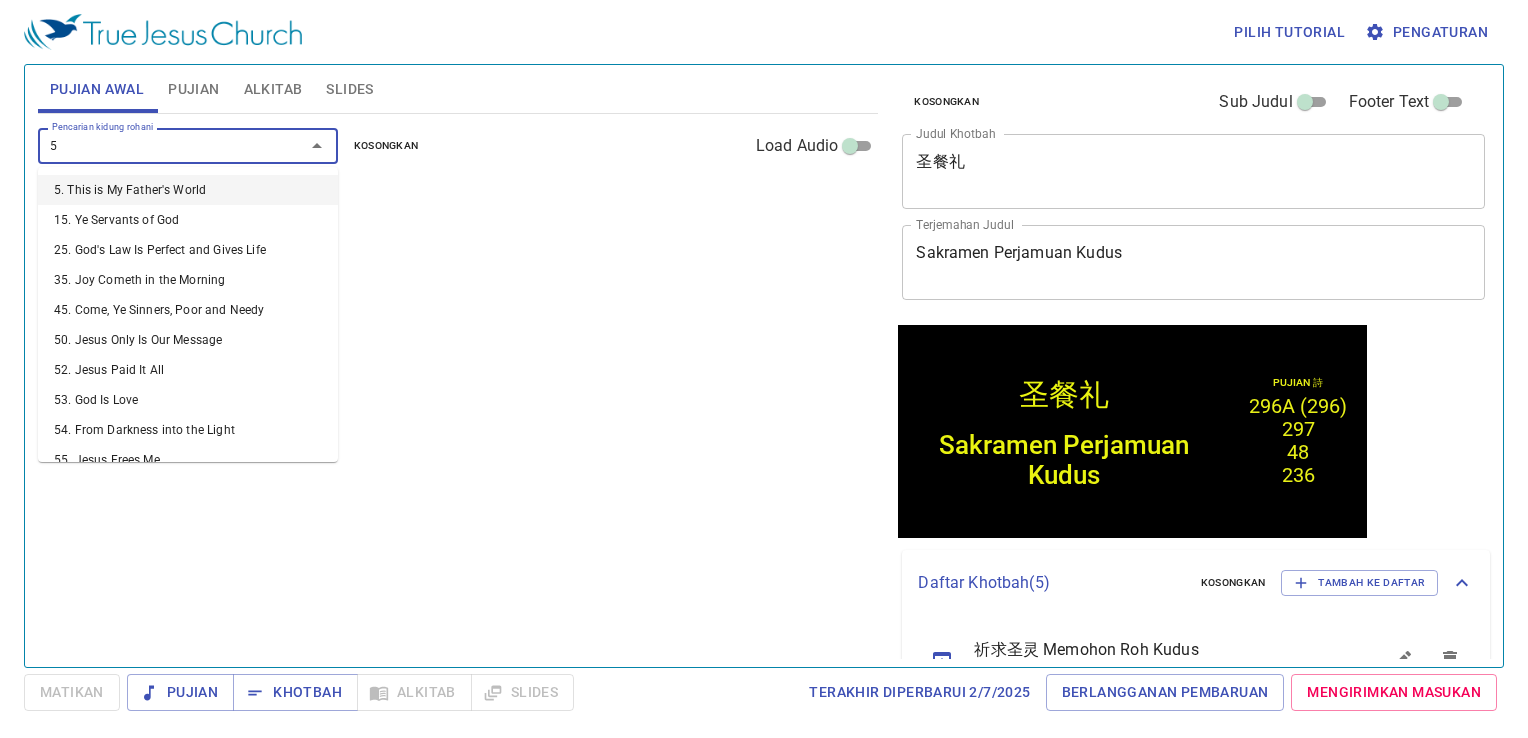 type on "58" 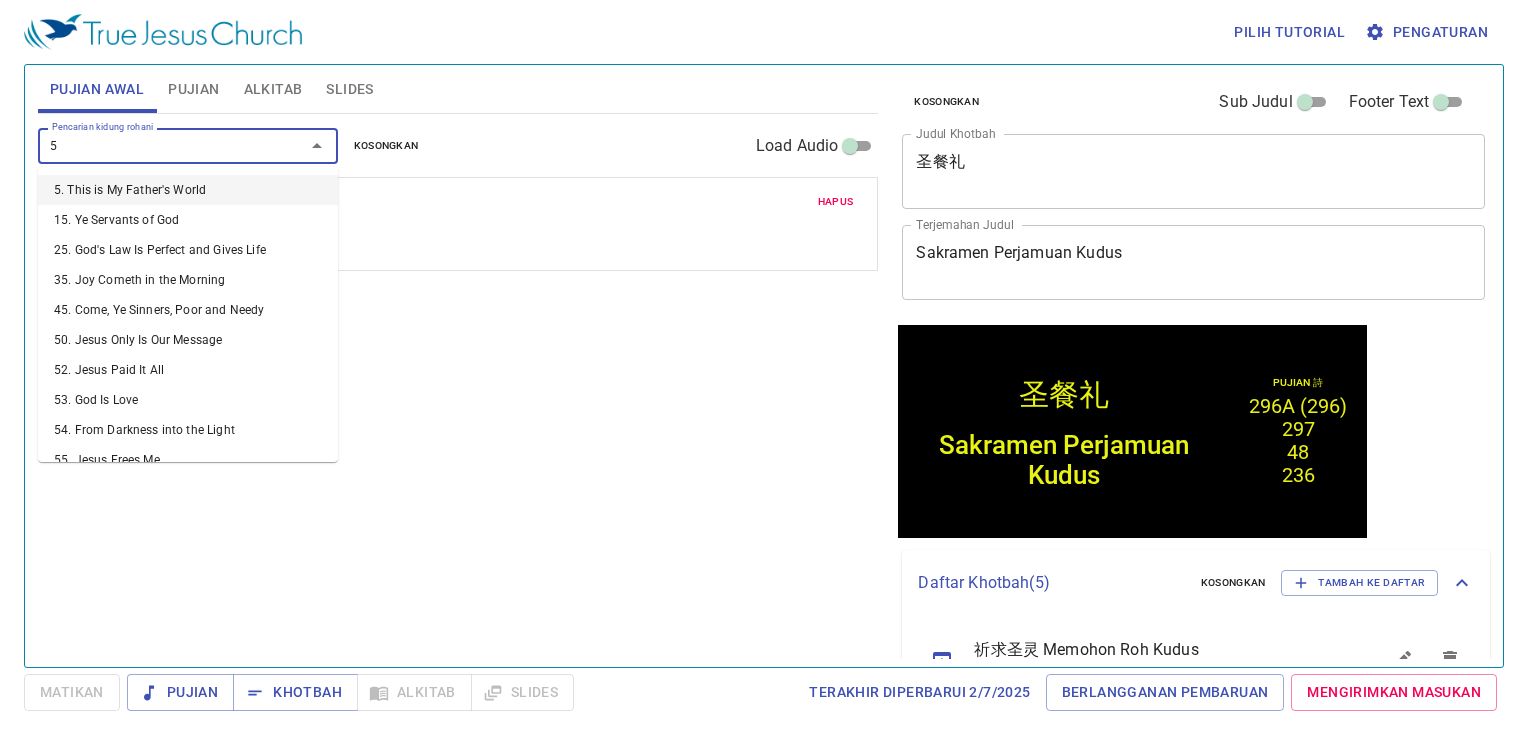 type on "59" 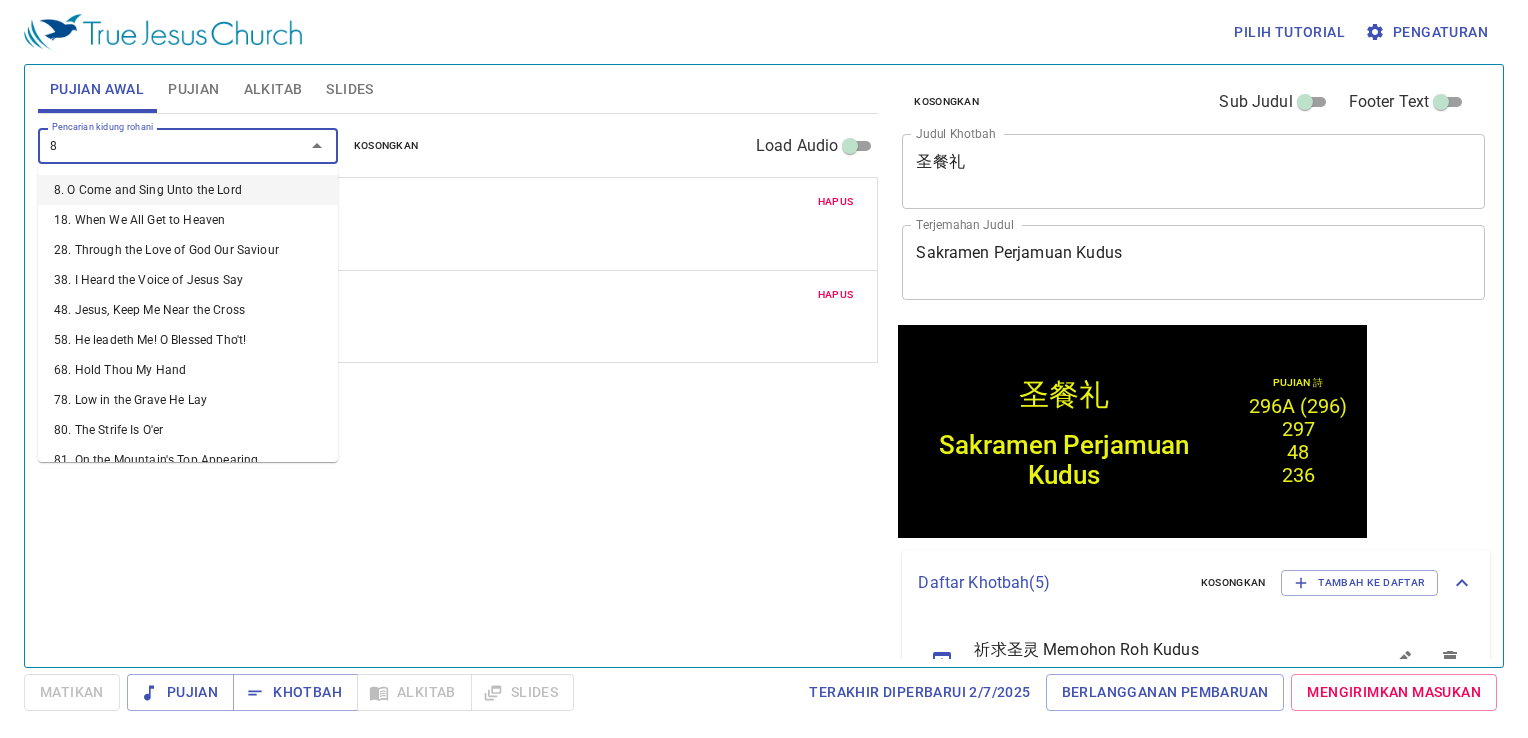 type on "89" 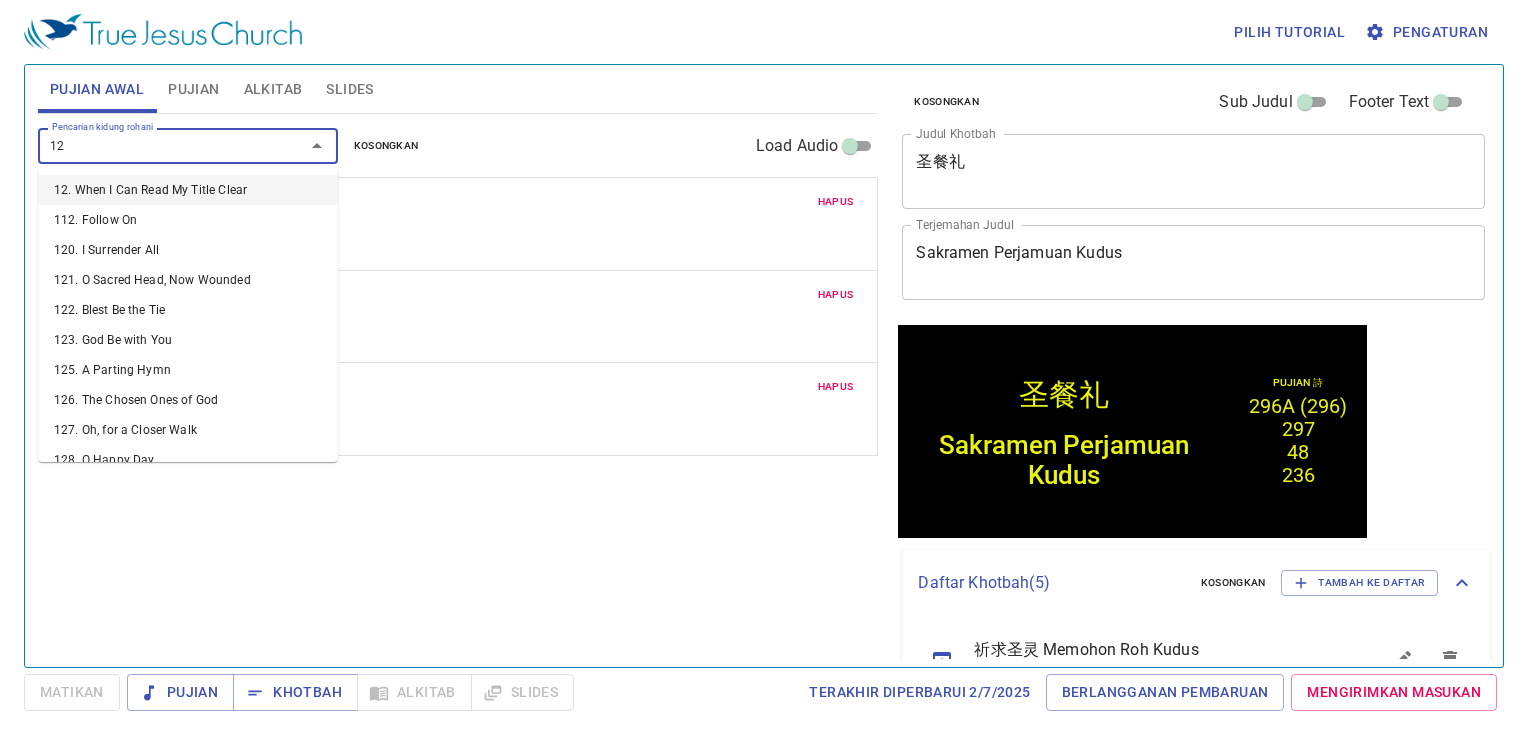 type on "122" 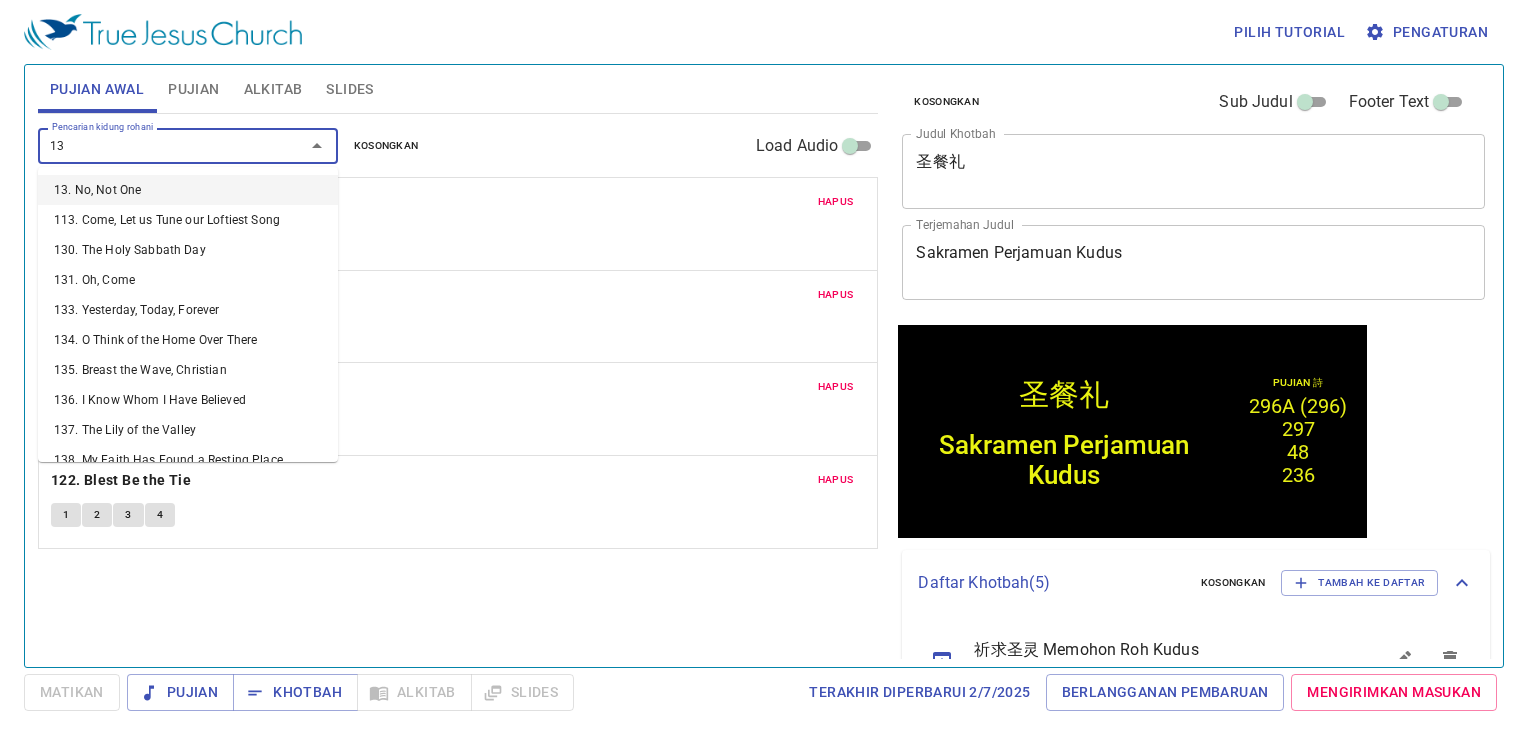 type on "136" 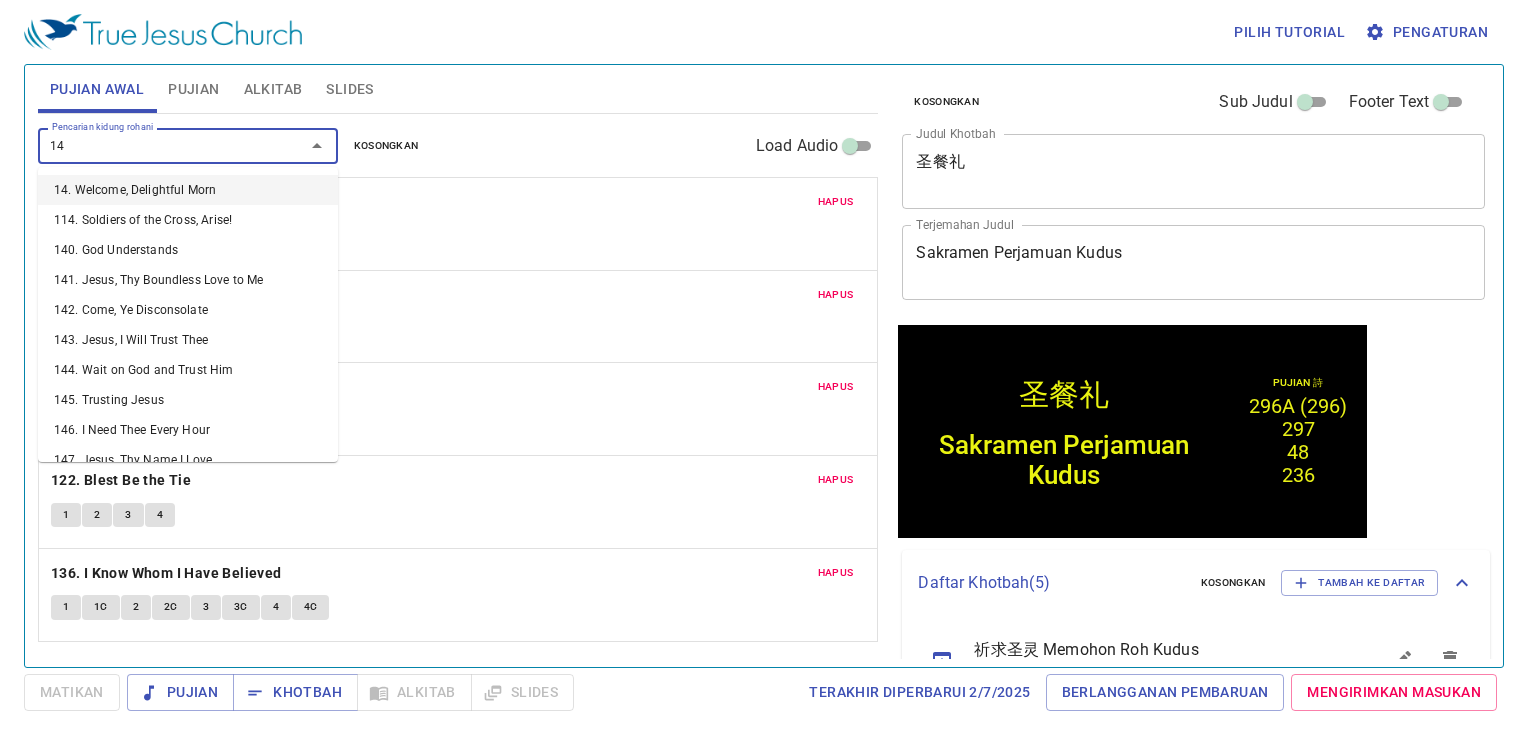 type on "142" 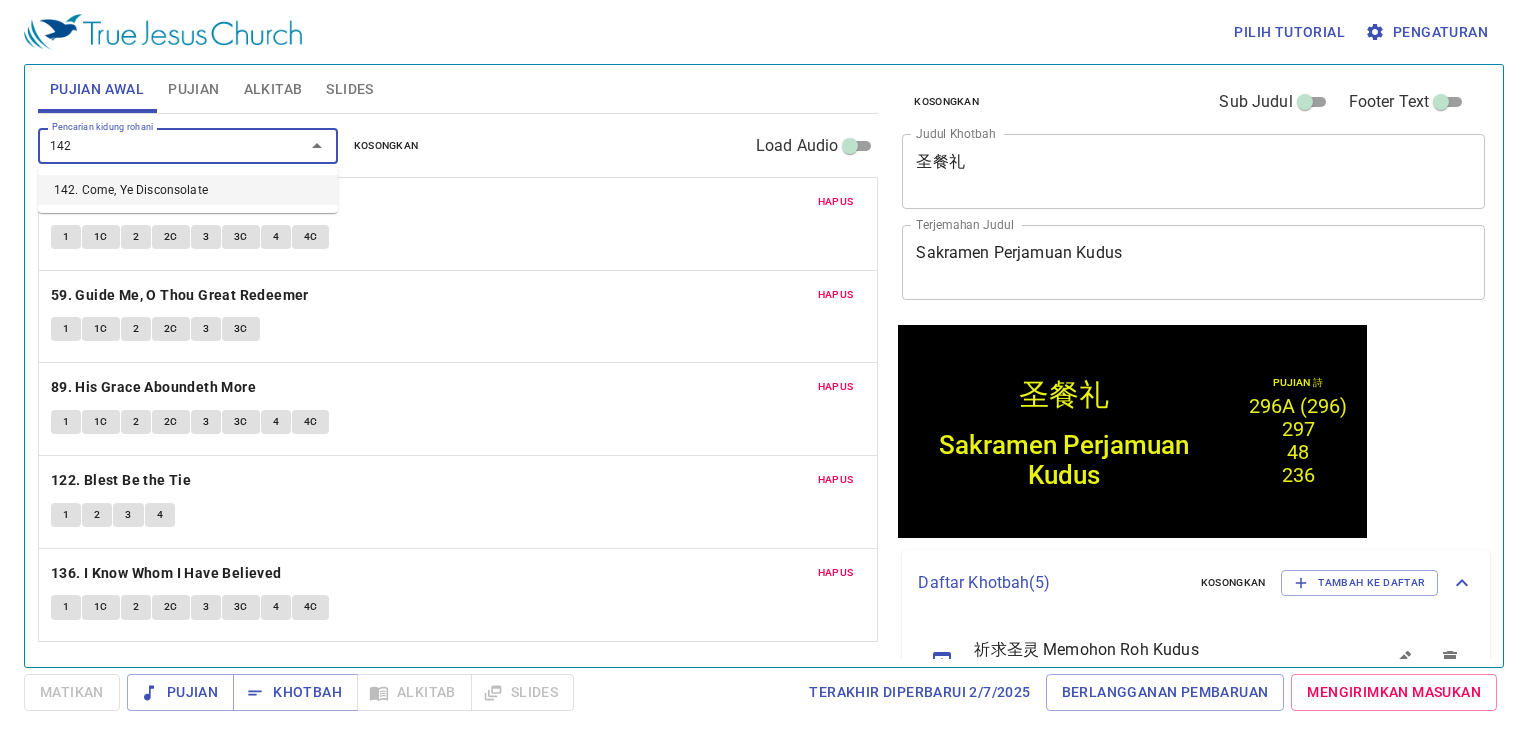 type 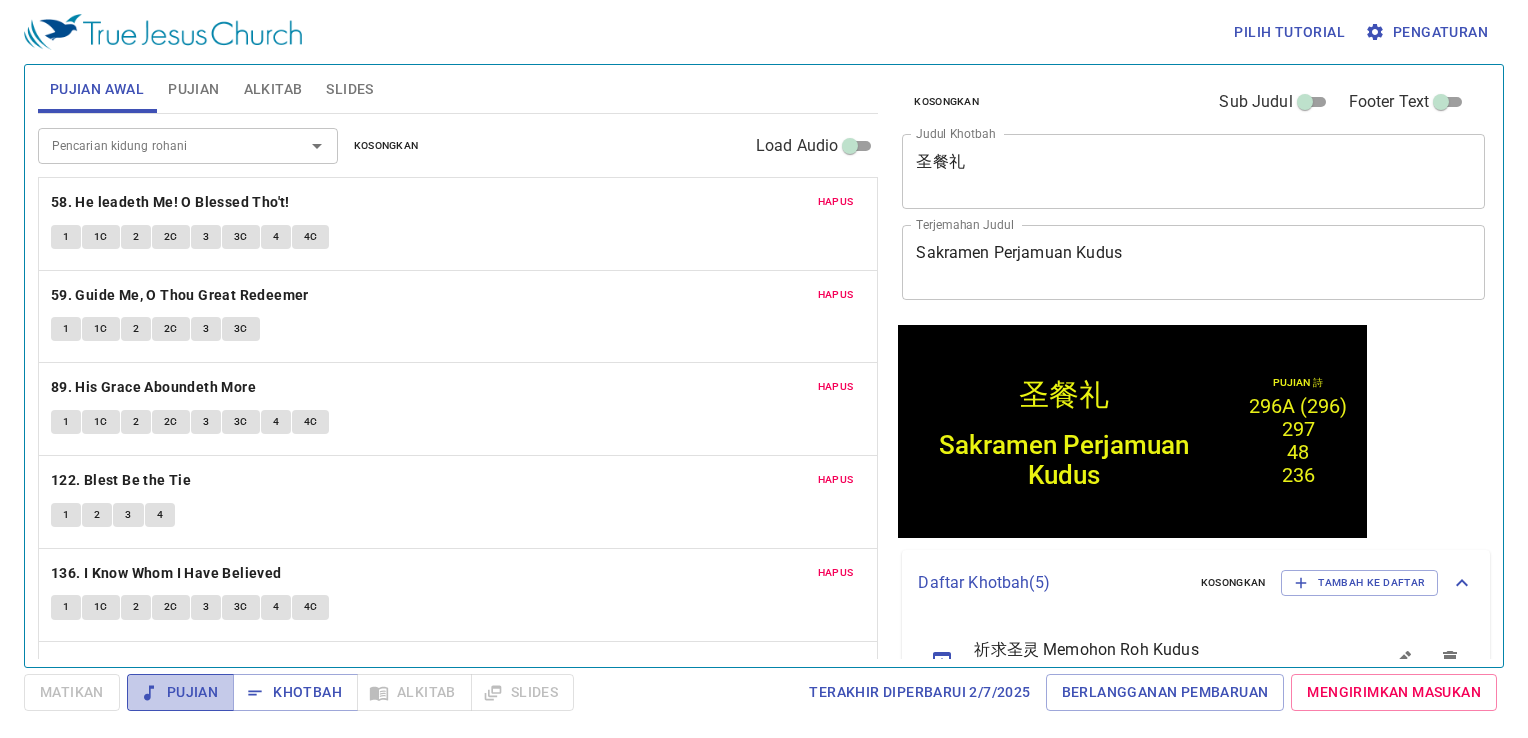 click on "Pujian" at bounding box center (180, 692) 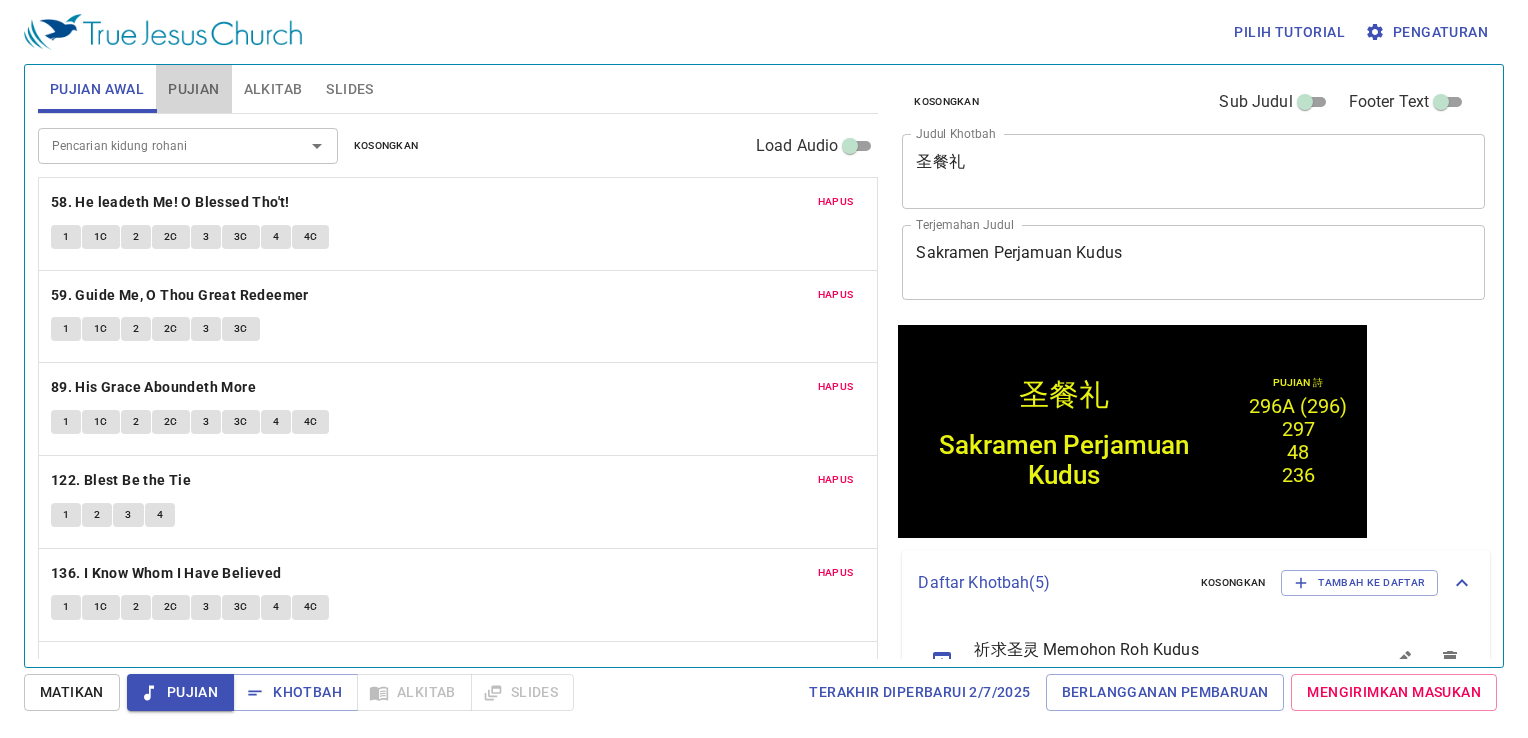 click on "Pujian" at bounding box center (193, 89) 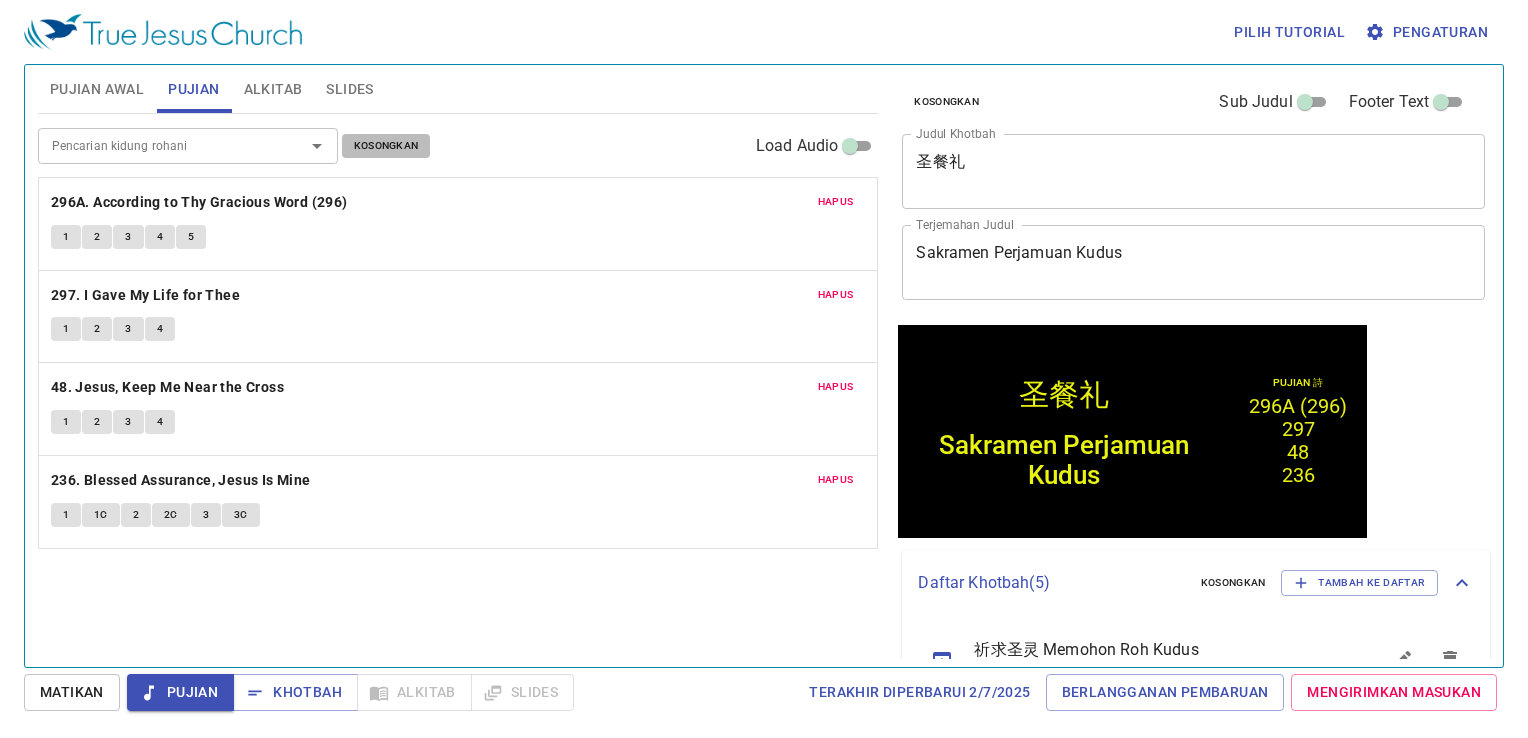 click on "Kosongkan" at bounding box center (386, 146) 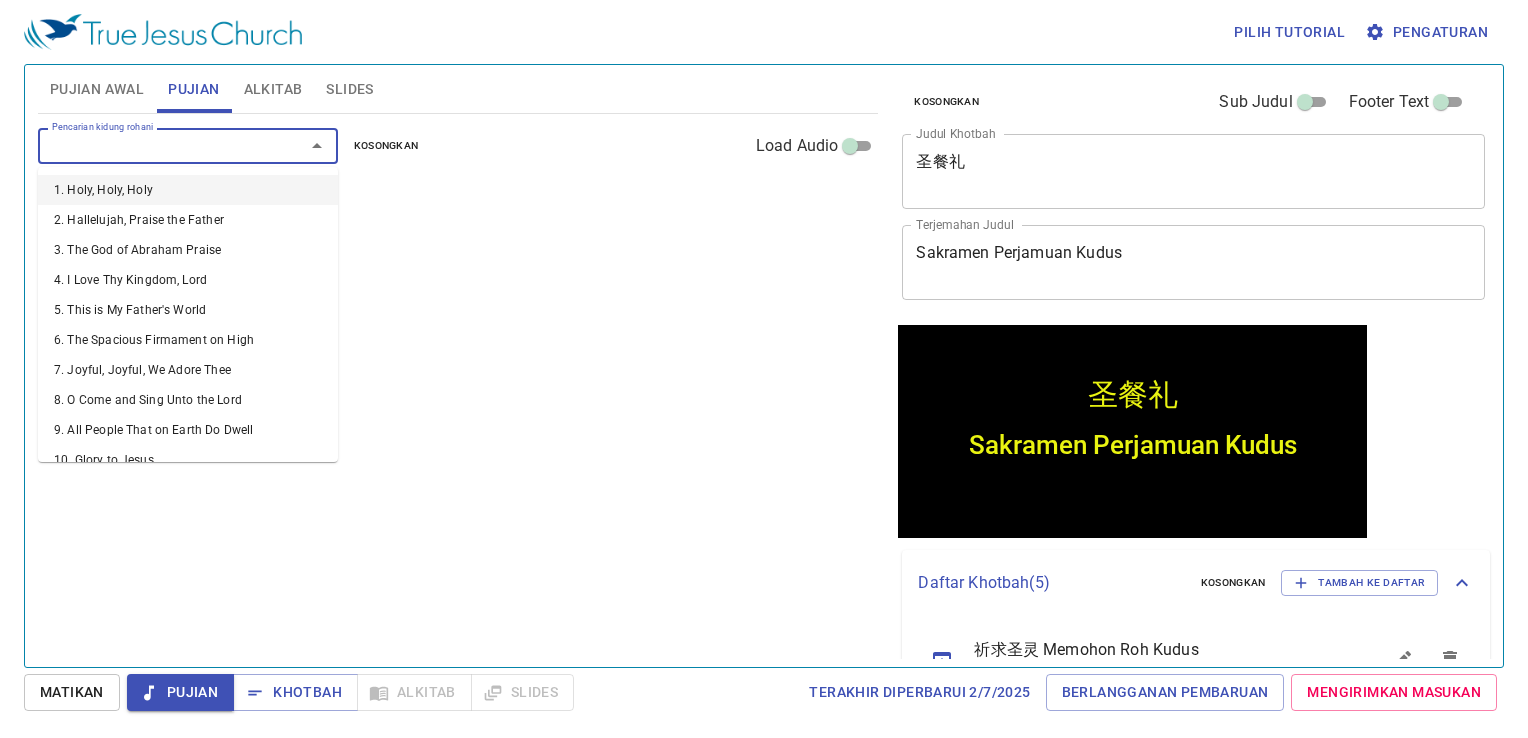 click on "Pencarian kidung rohani" at bounding box center [158, 145] 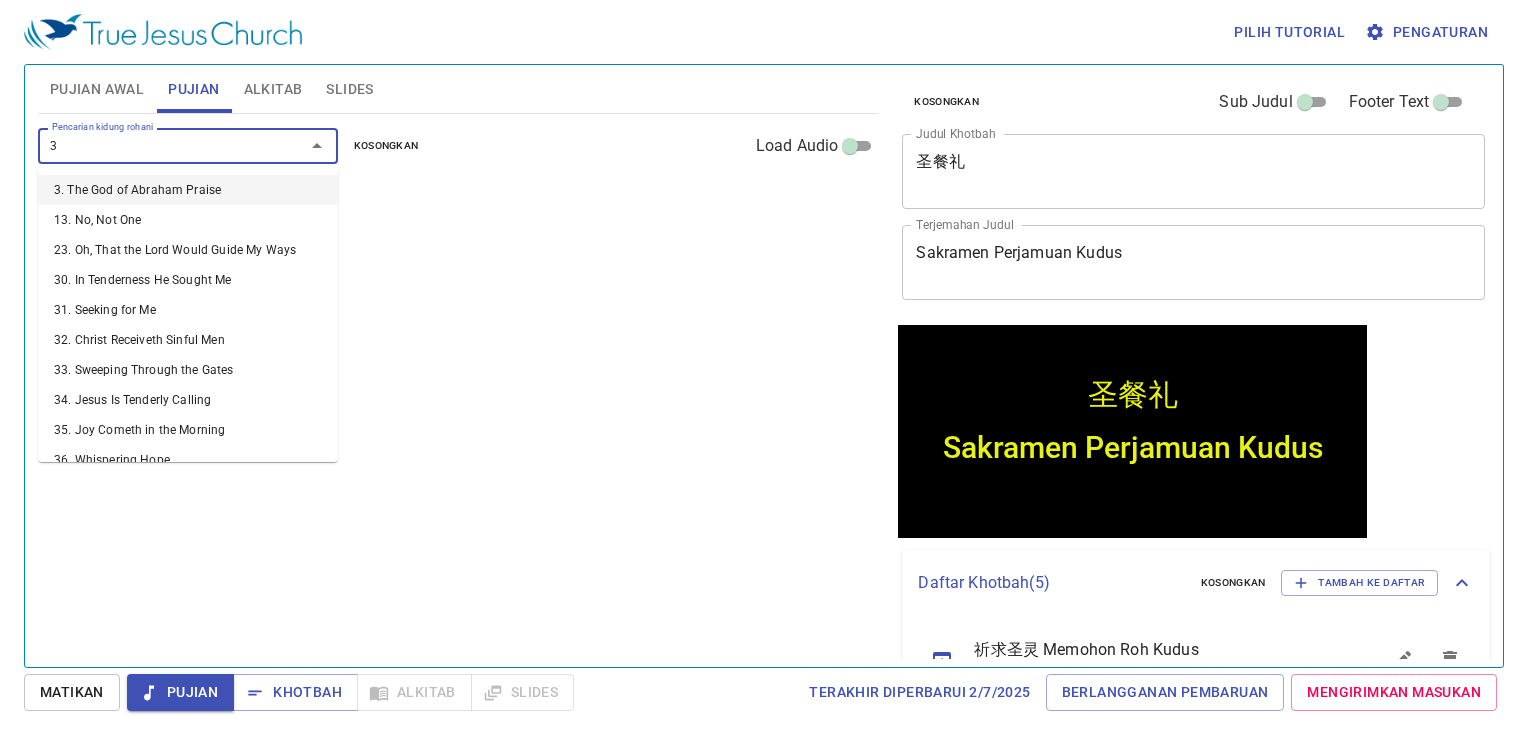 type on "34" 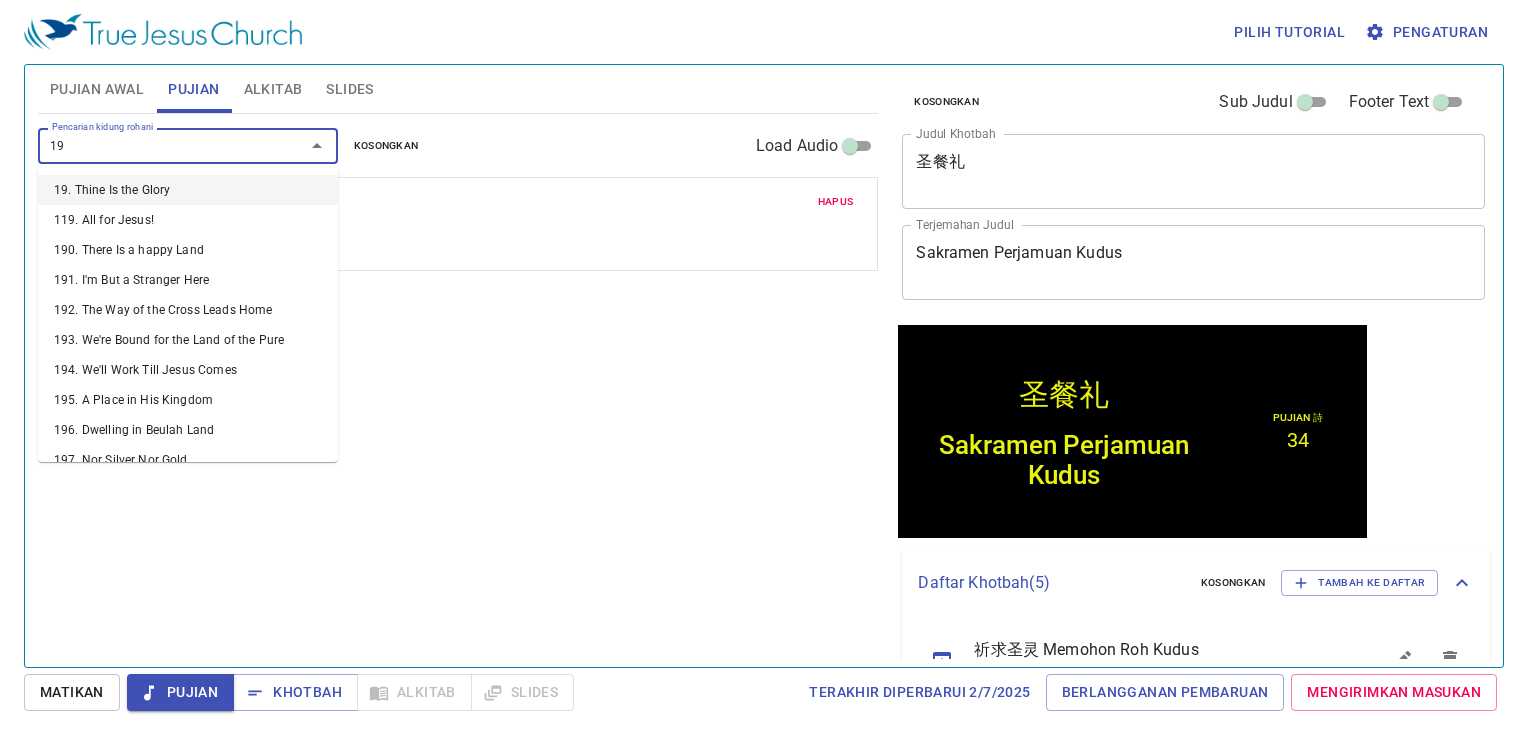 type on "195" 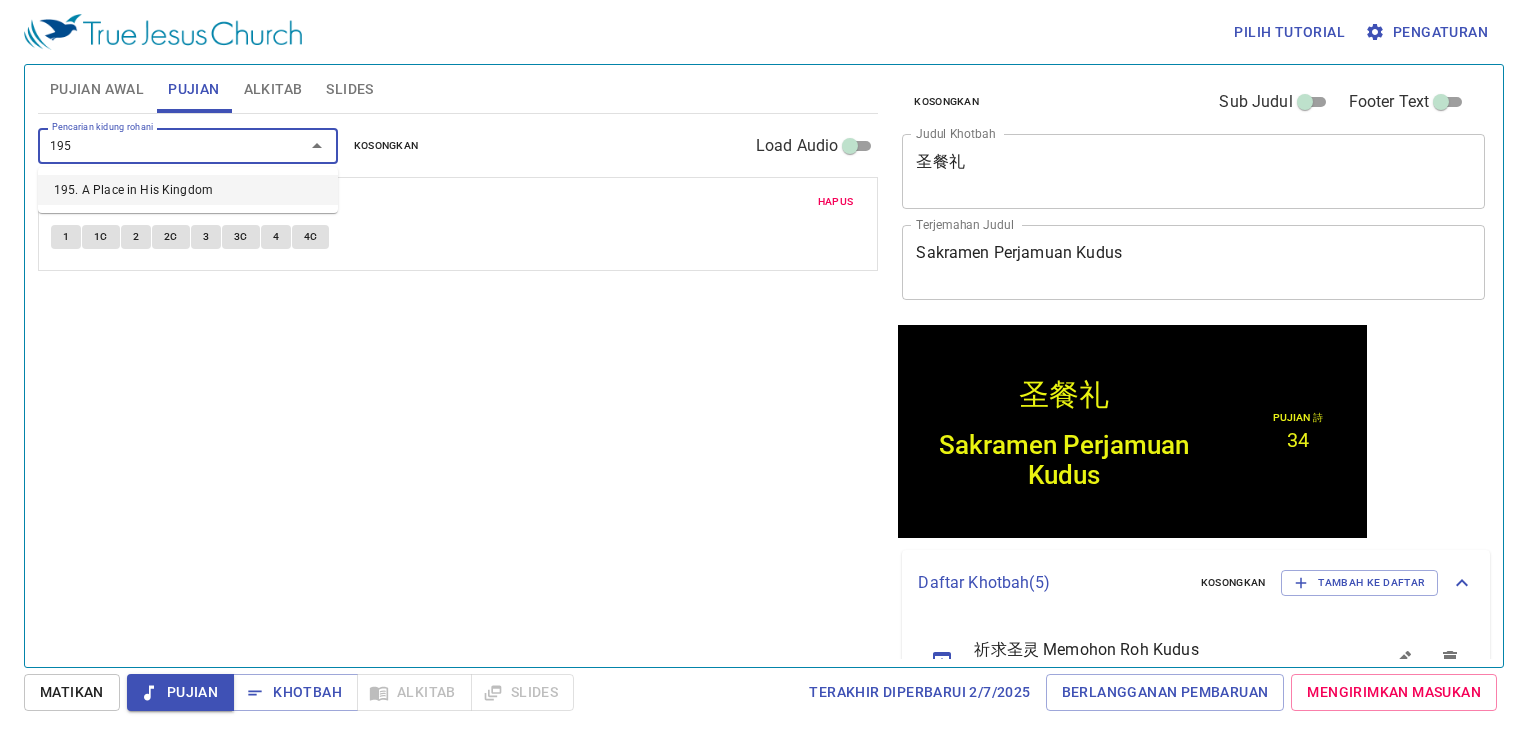 type 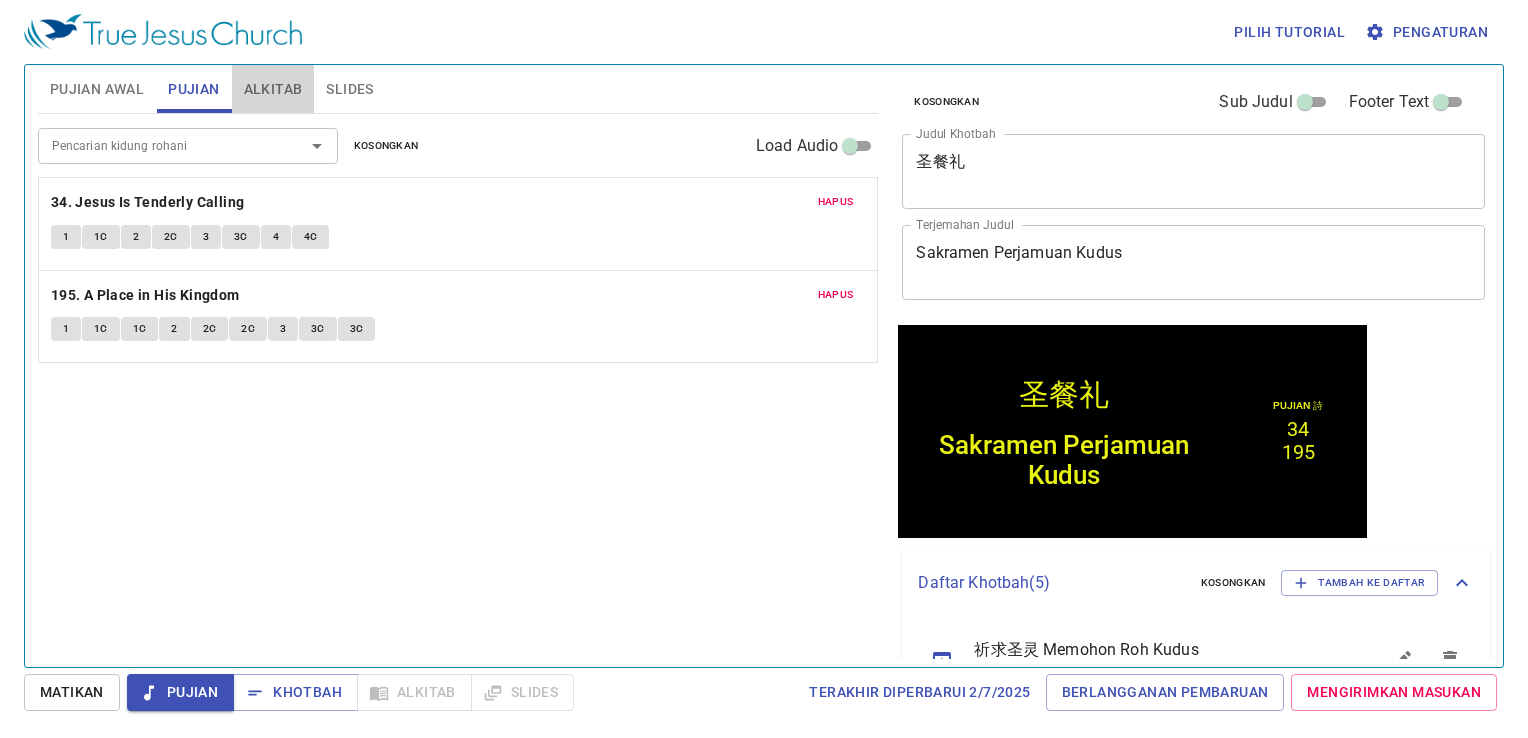 click on "Alkitab" at bounding box center (273, 89) 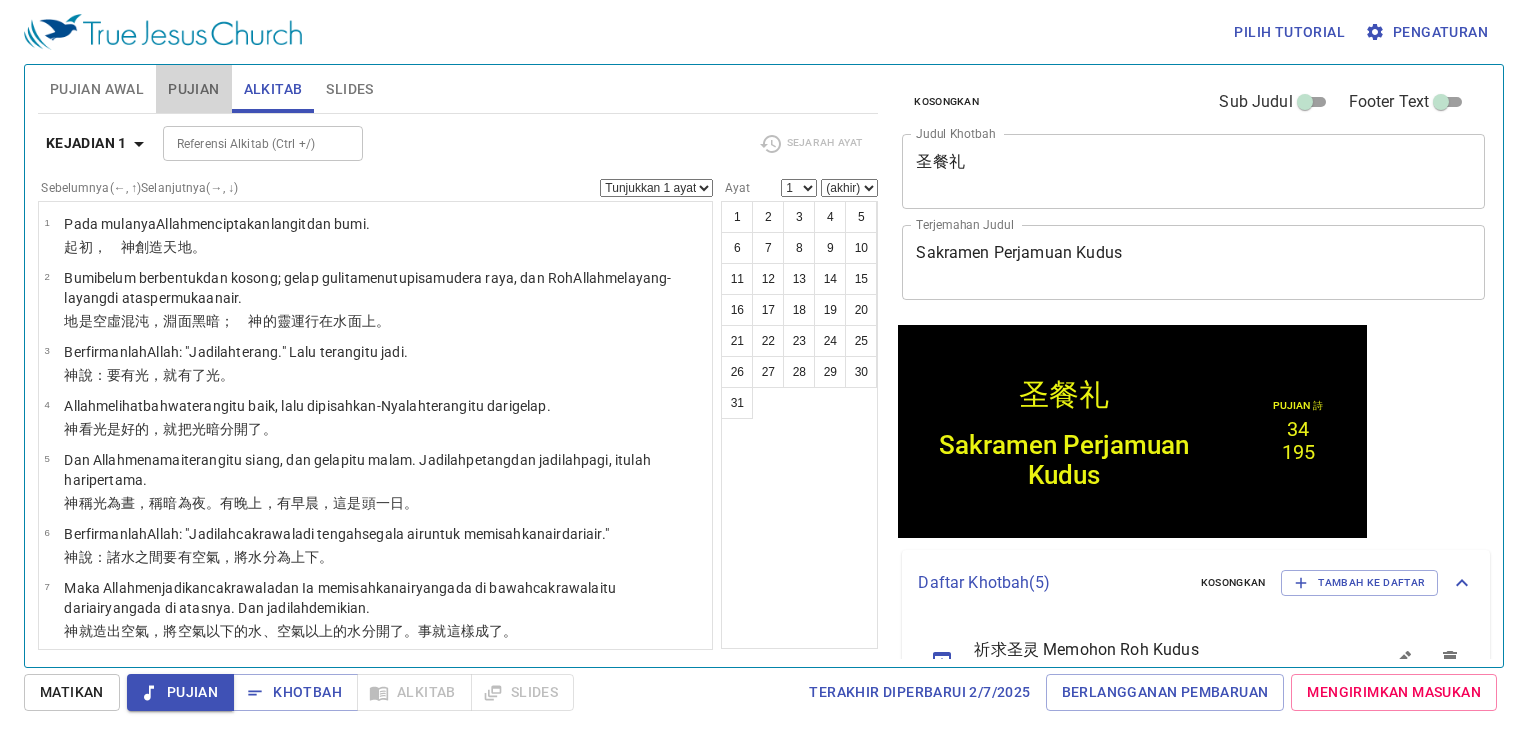 click on "Pujian" at bounding box center (193, 89) 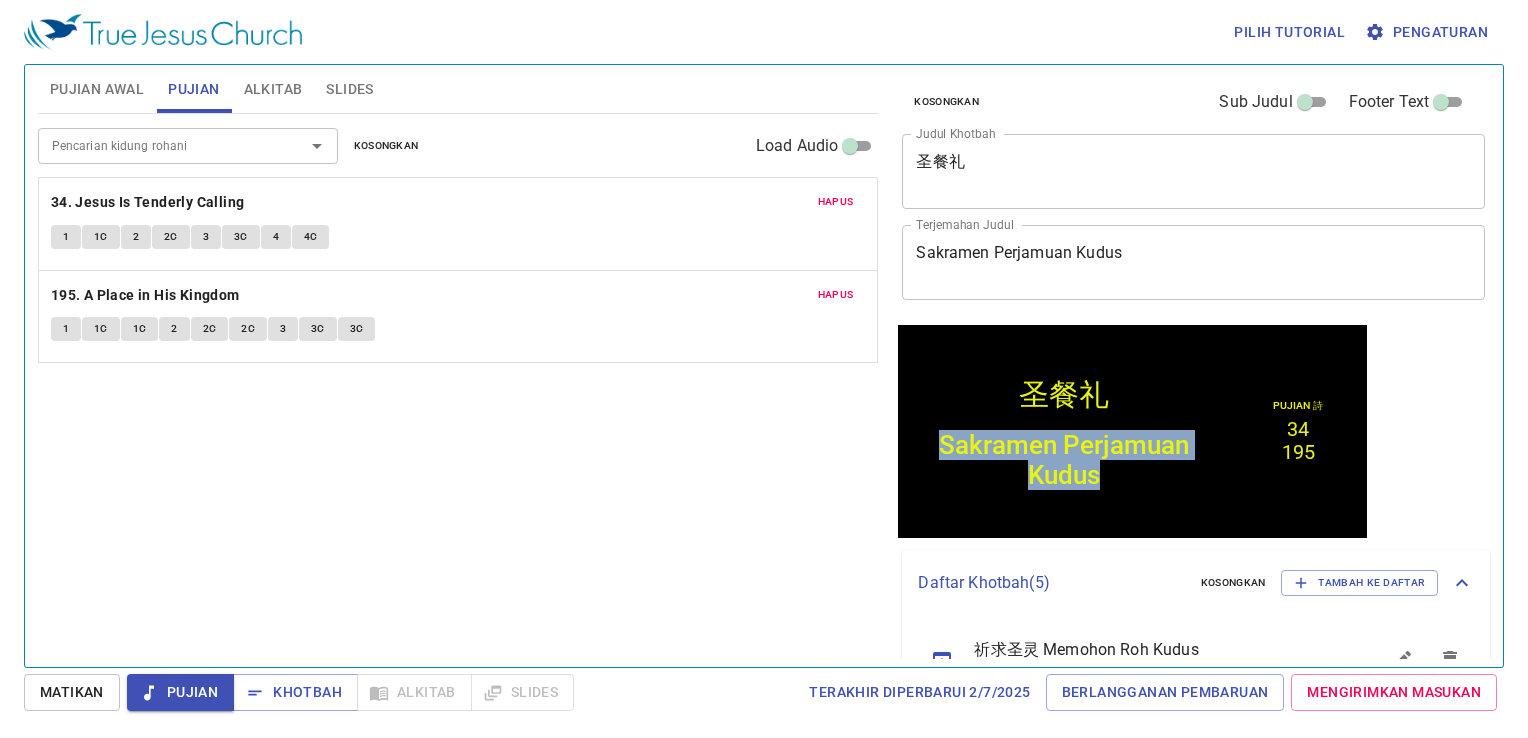drag, startPoint x: 1107, startPoint y: 479, endPoint x: 918, endPoint y: 421, distance: 197.69926 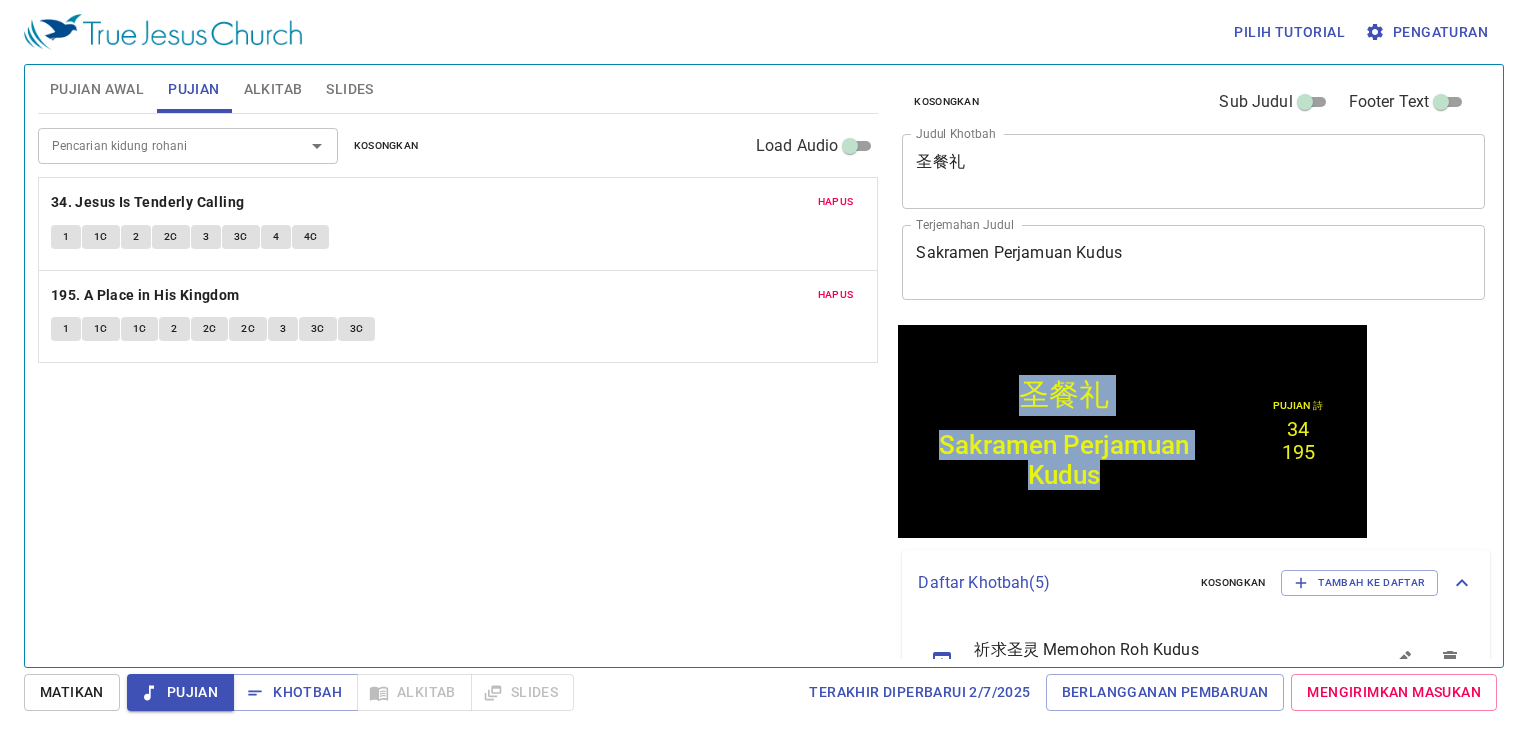 drag, startPoint x: 1097, startPoint y: 488, endPoint x: 1003, endPoint y: 382, distance: 141.67569 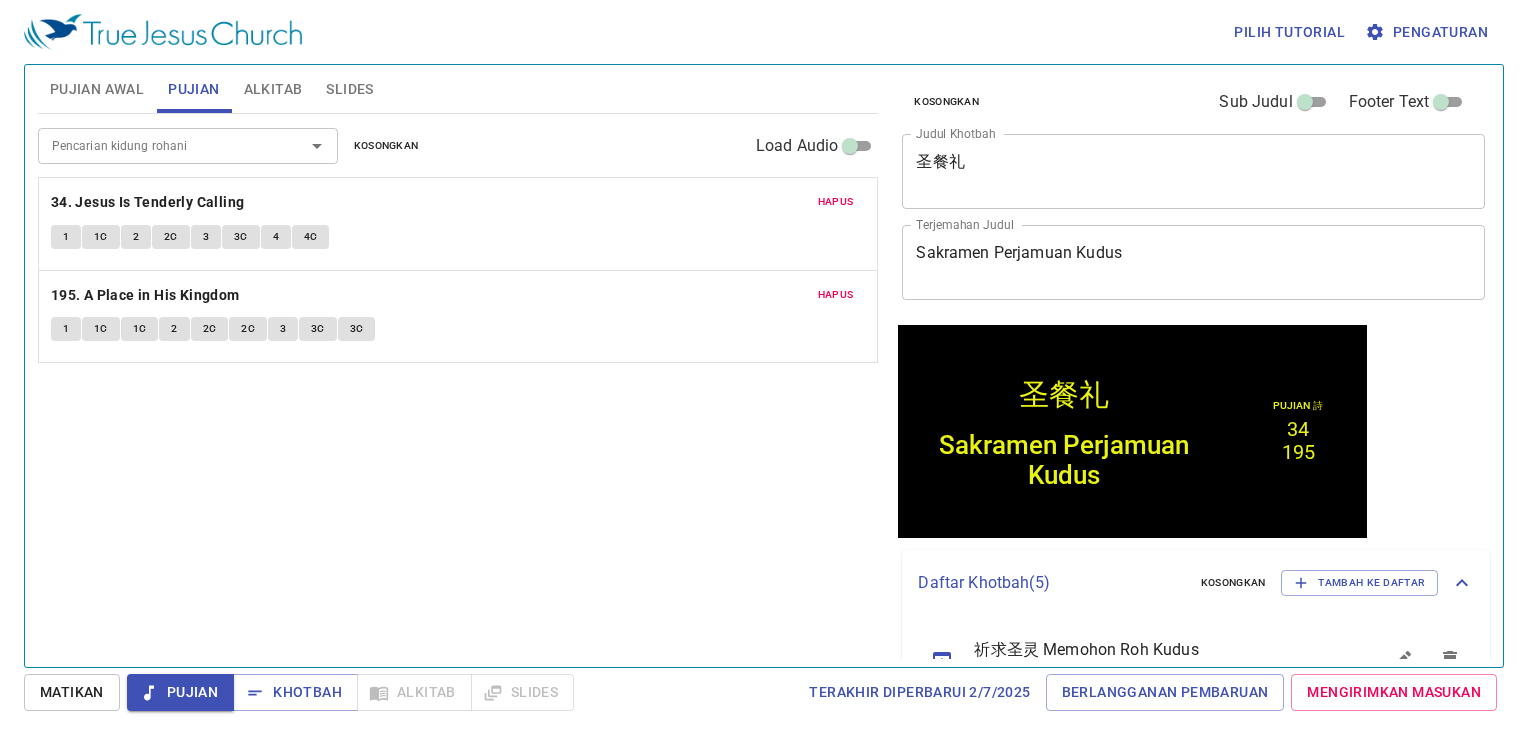 click on "Sakramen Perjamuan Kudus" at bounding box center [1063, 459] 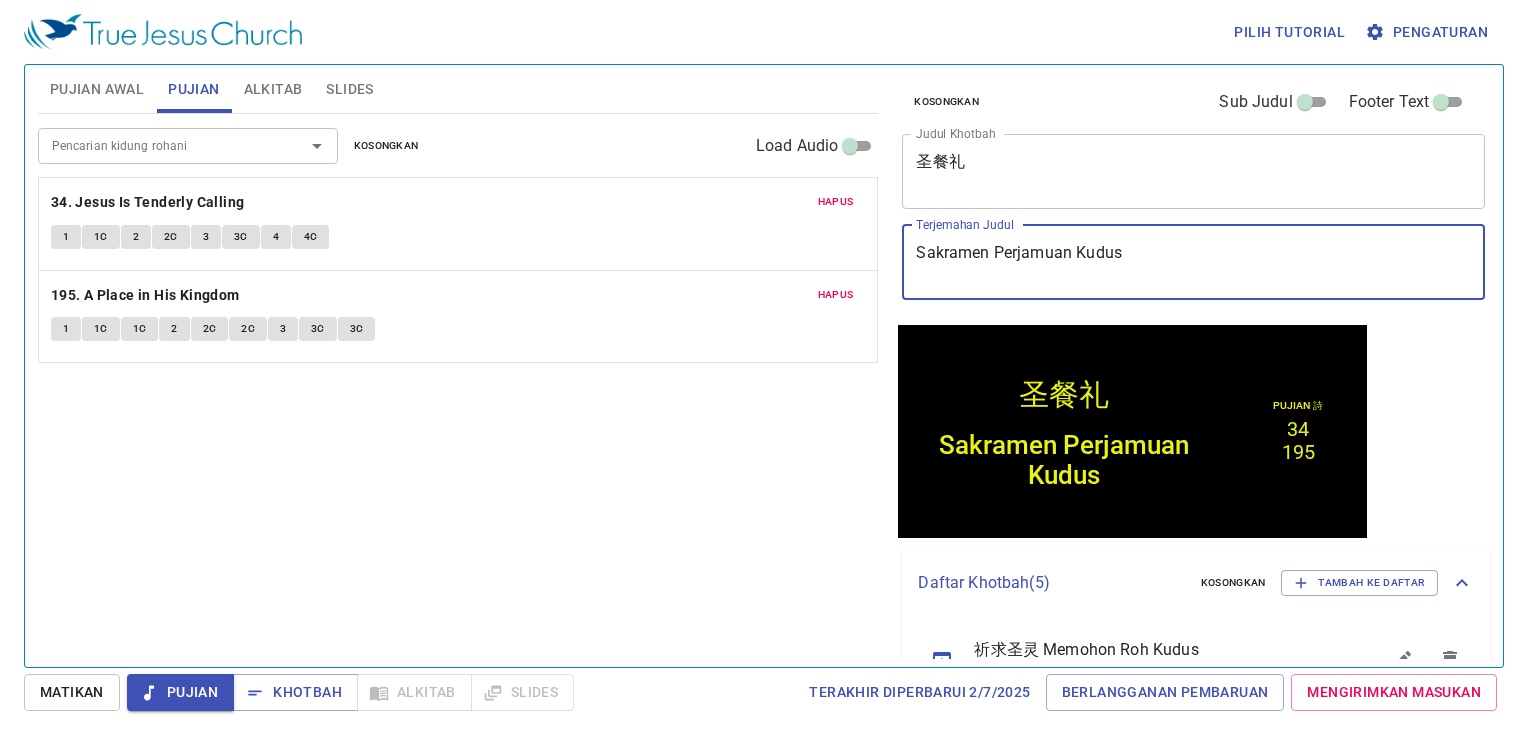 drag, startPoint x: 1133, startPoint y: 248, endPoint x: 870, endPoint y: 273, distance: 264.18555 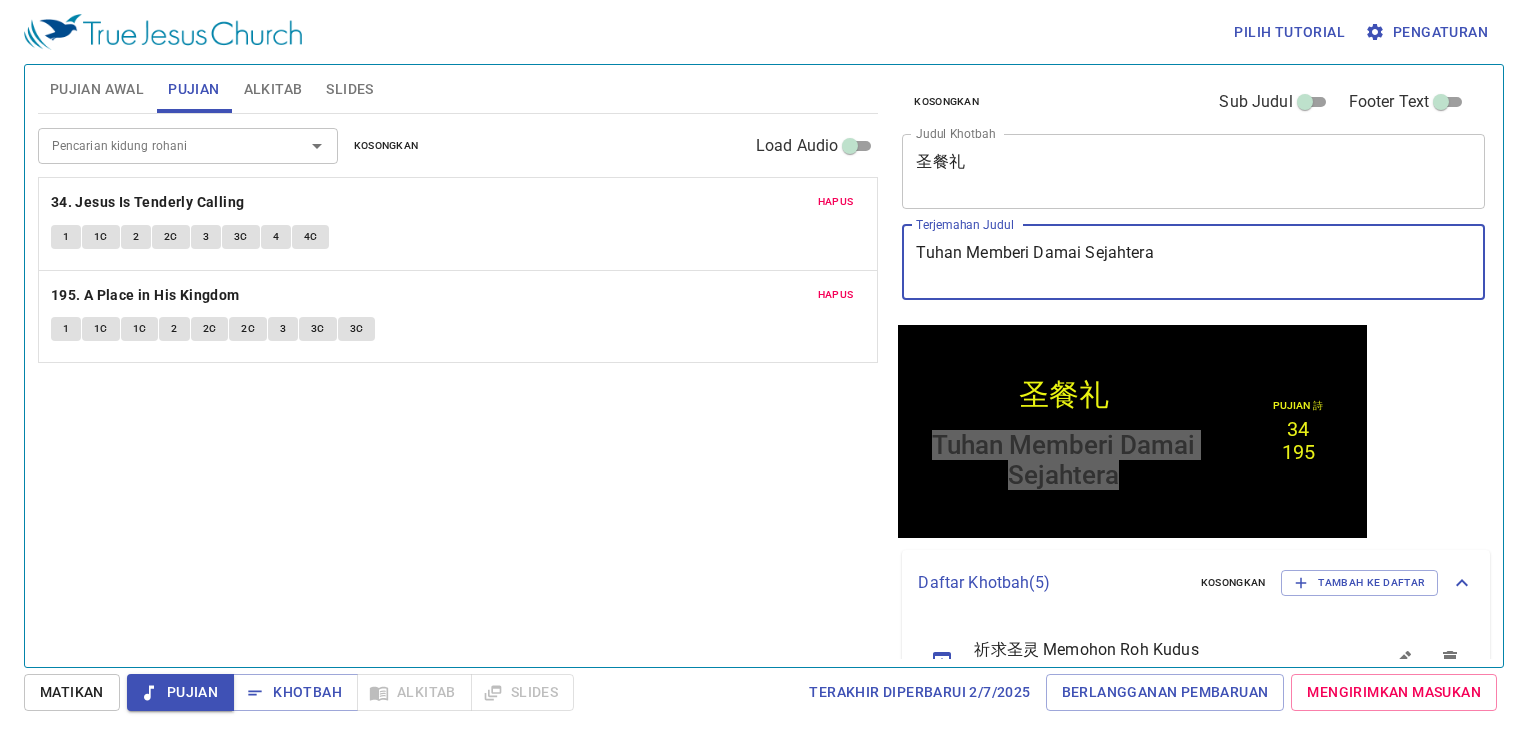 type on "Tuhan Memberi Damai Sejahtera" 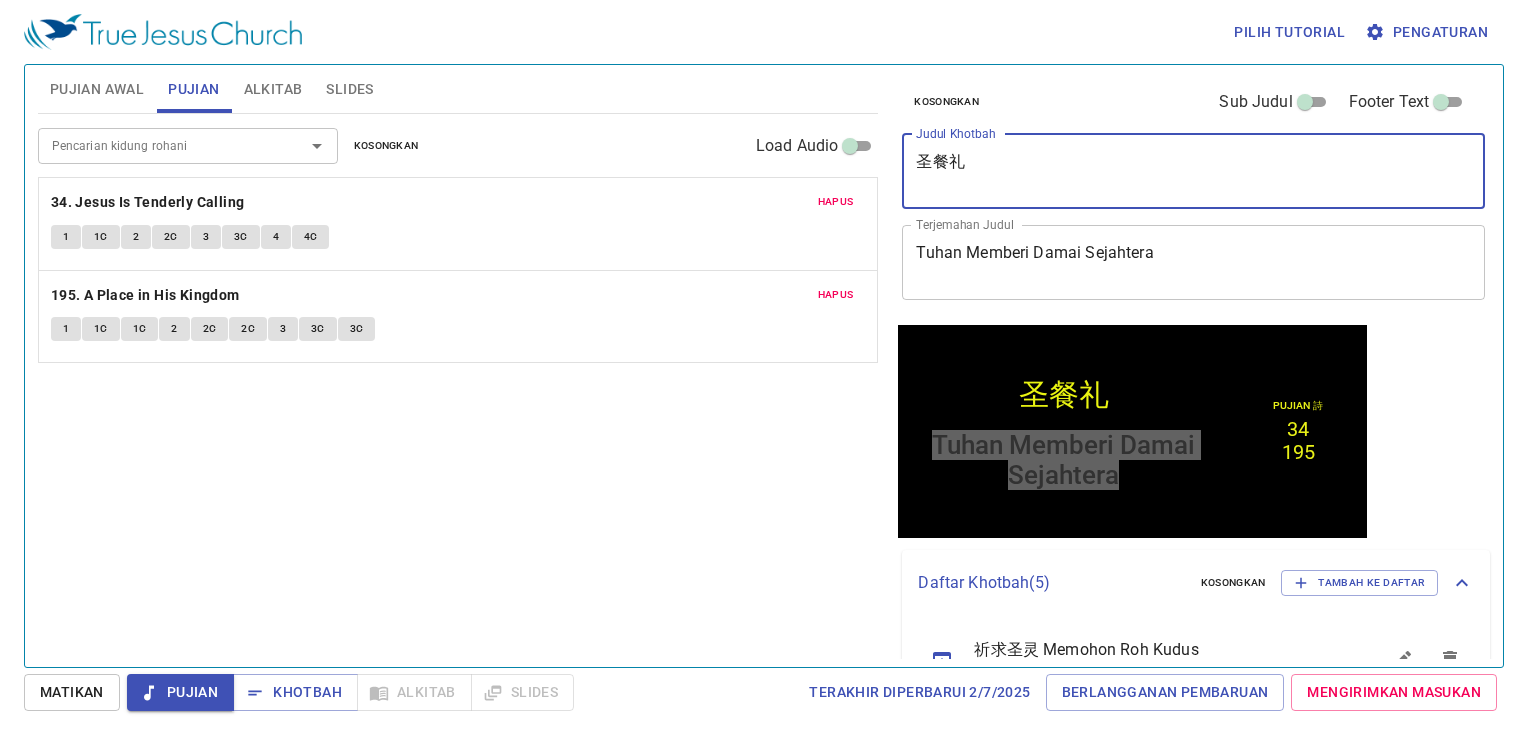 click on "圣餐礼" at bounding box center [1193, 171] 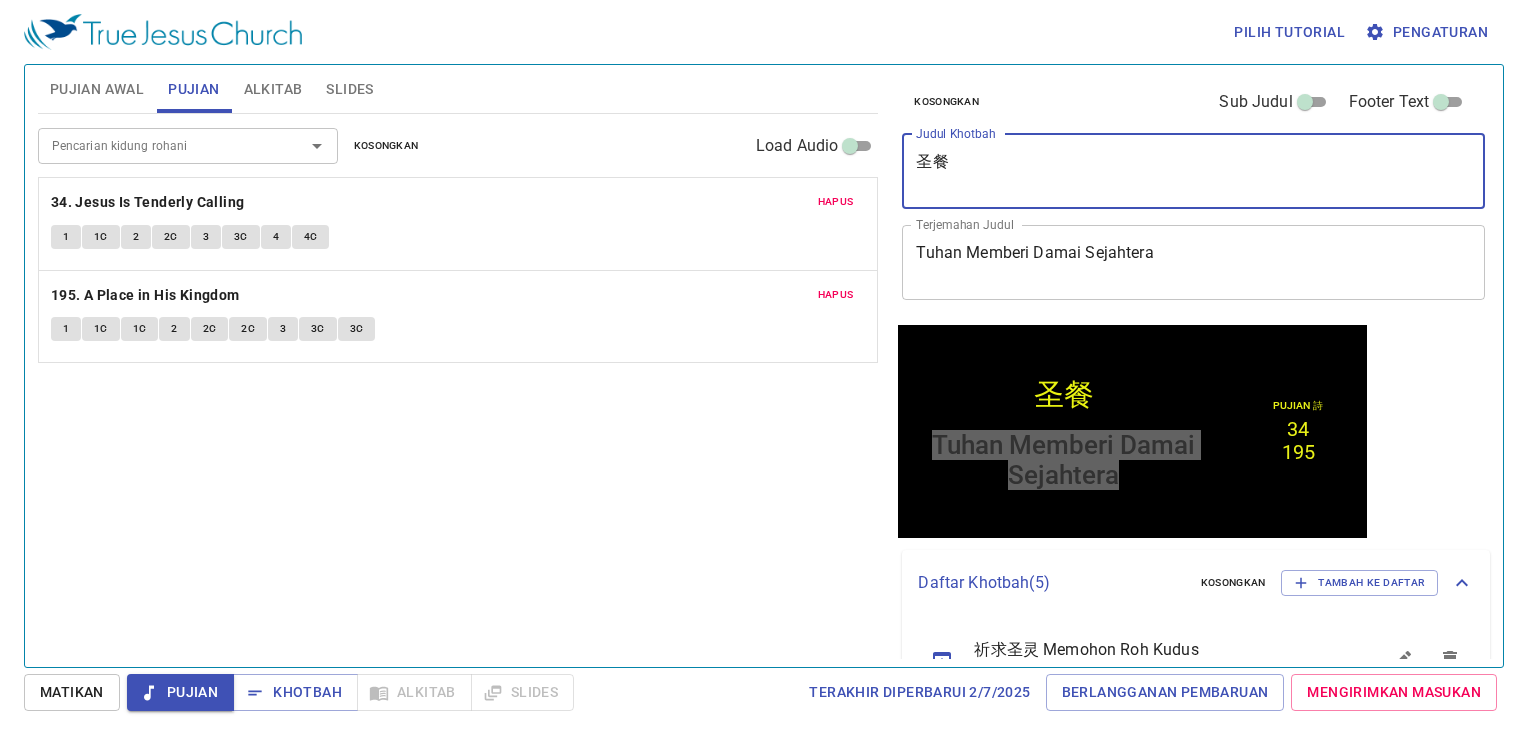 type on "圣" 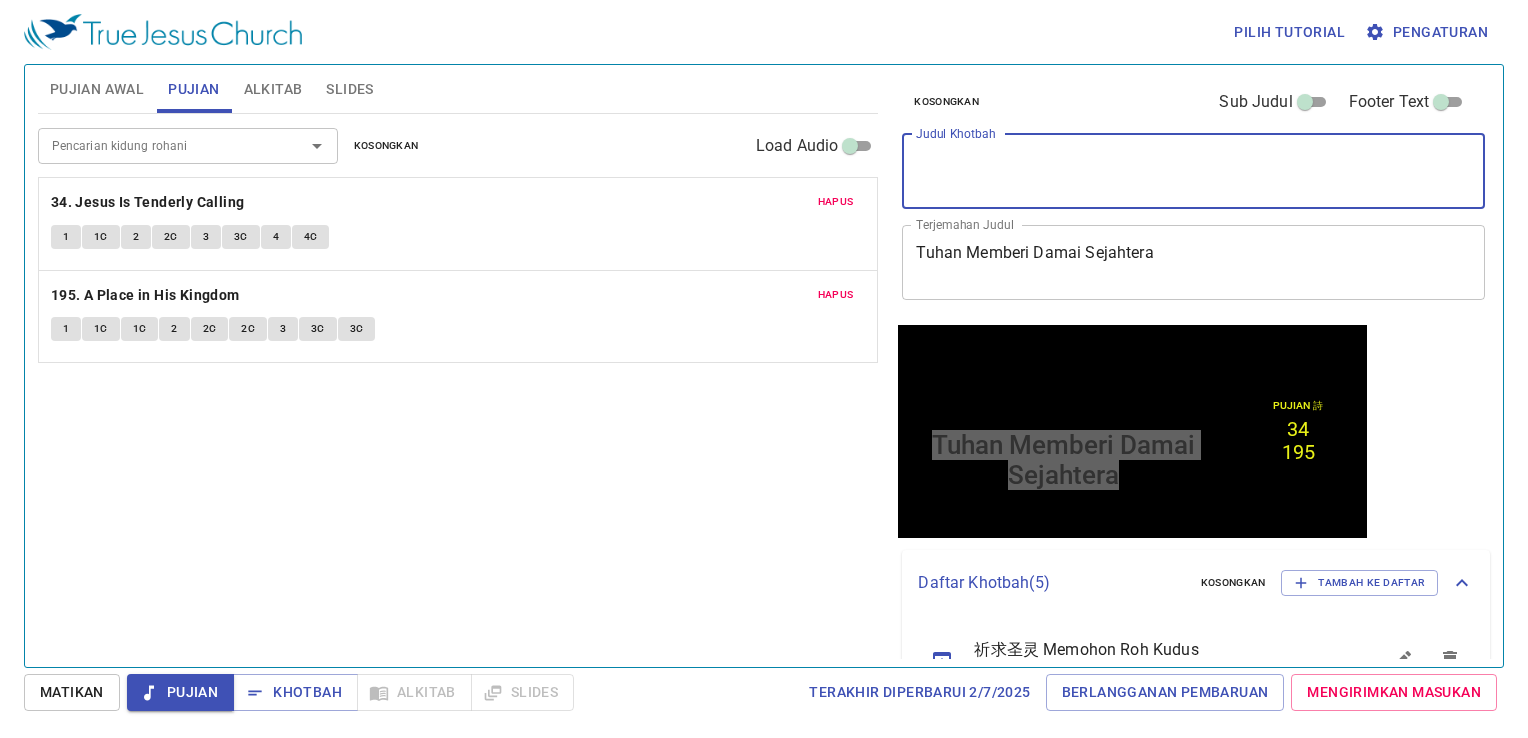 type 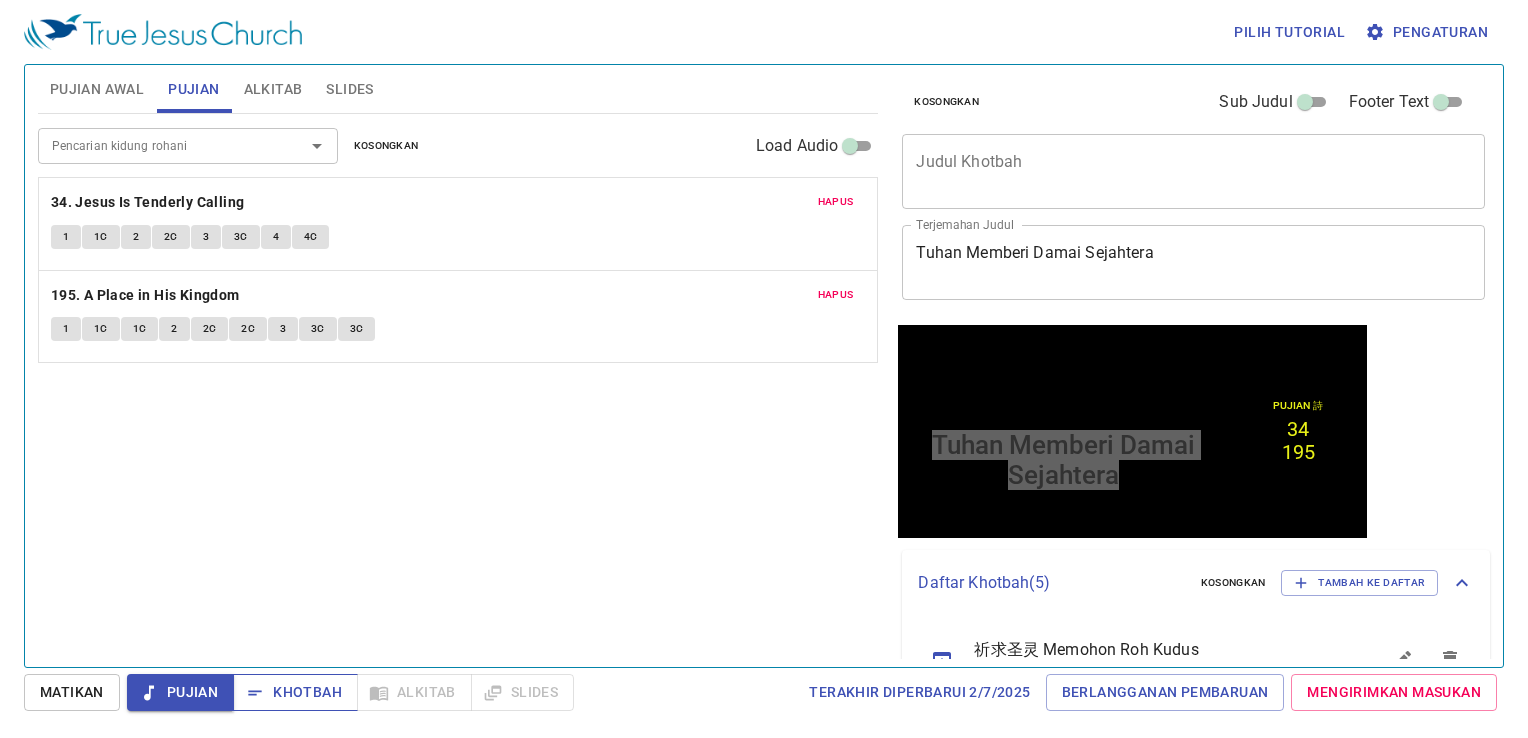 click on "Khotbah" at bounding box center [295, 692] 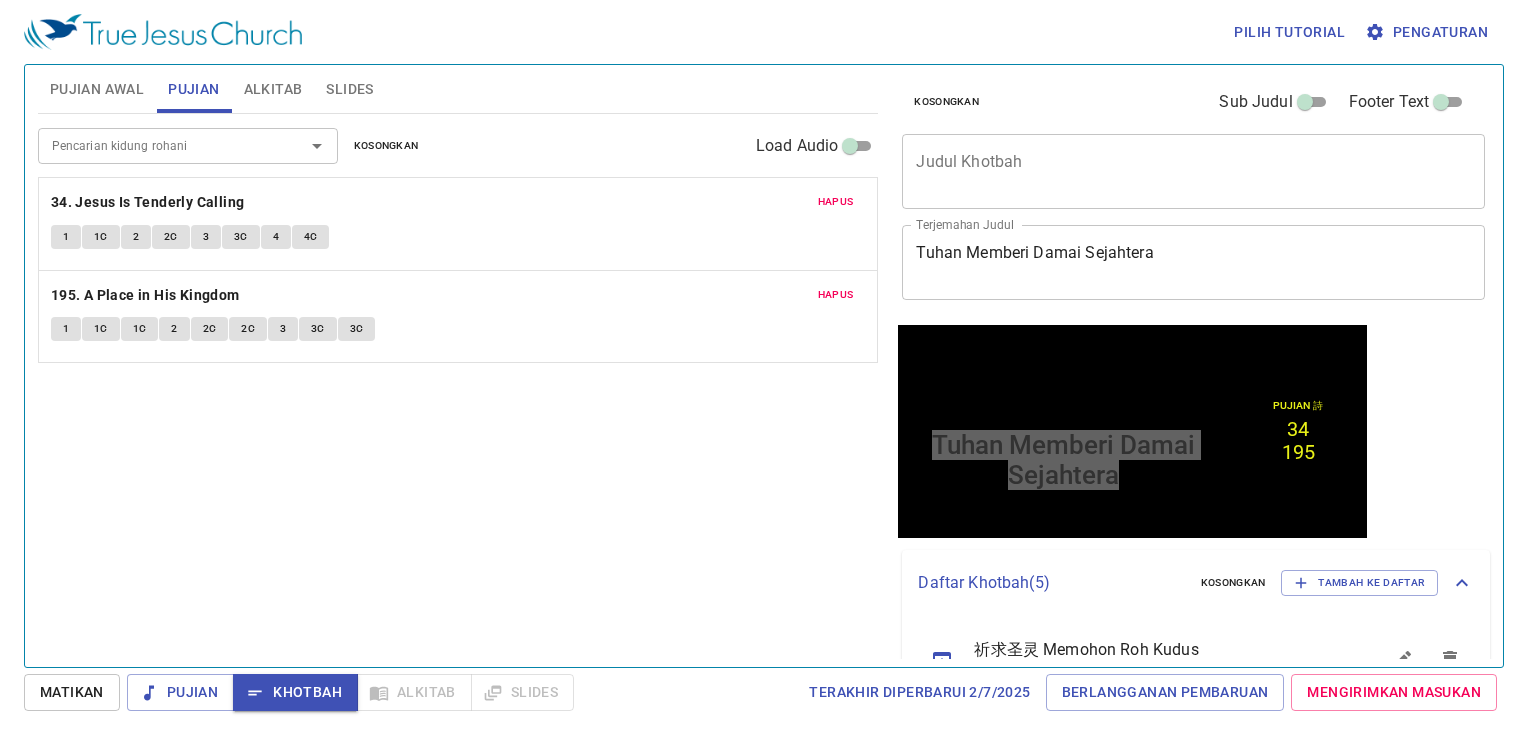 type 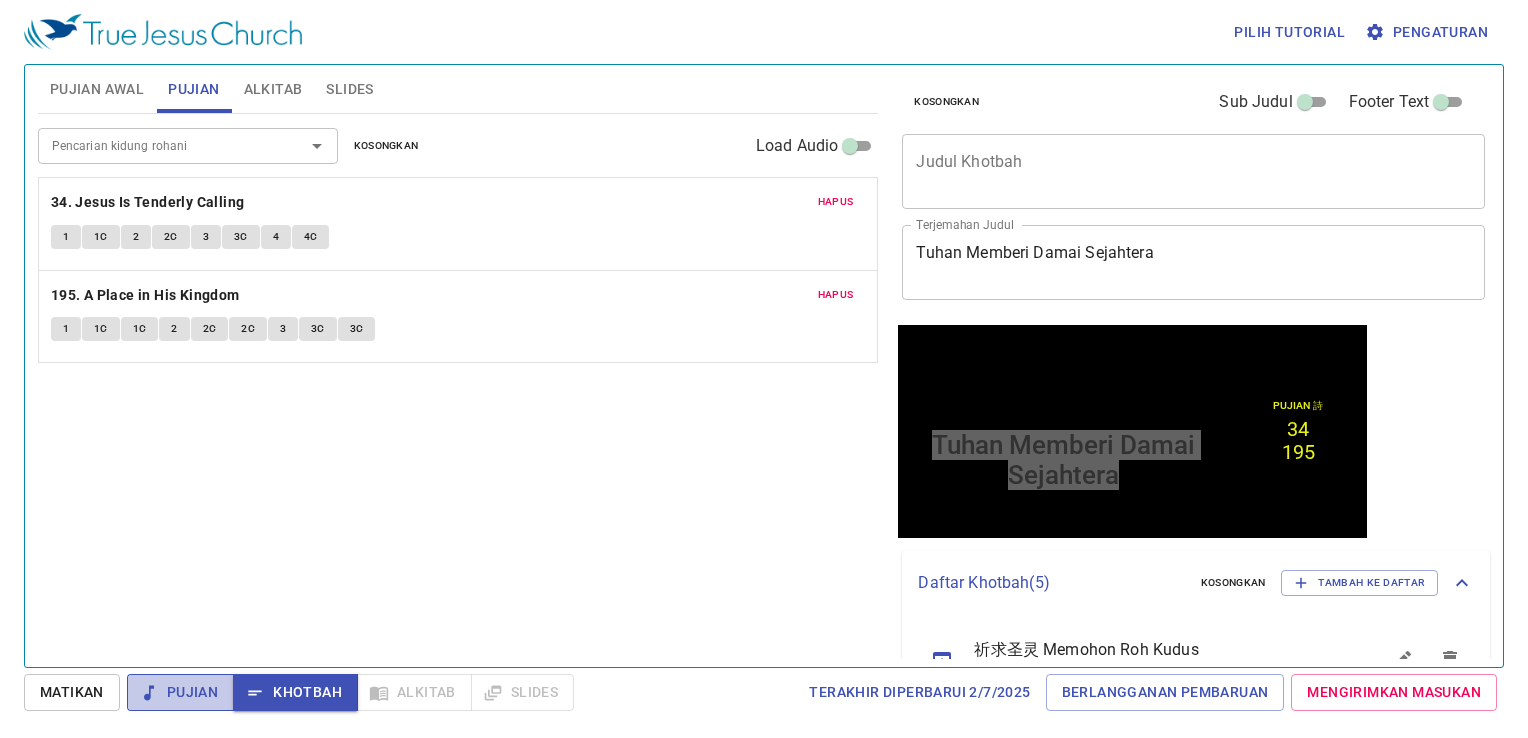 click on "Pujian" at bounding box center (180, 692) 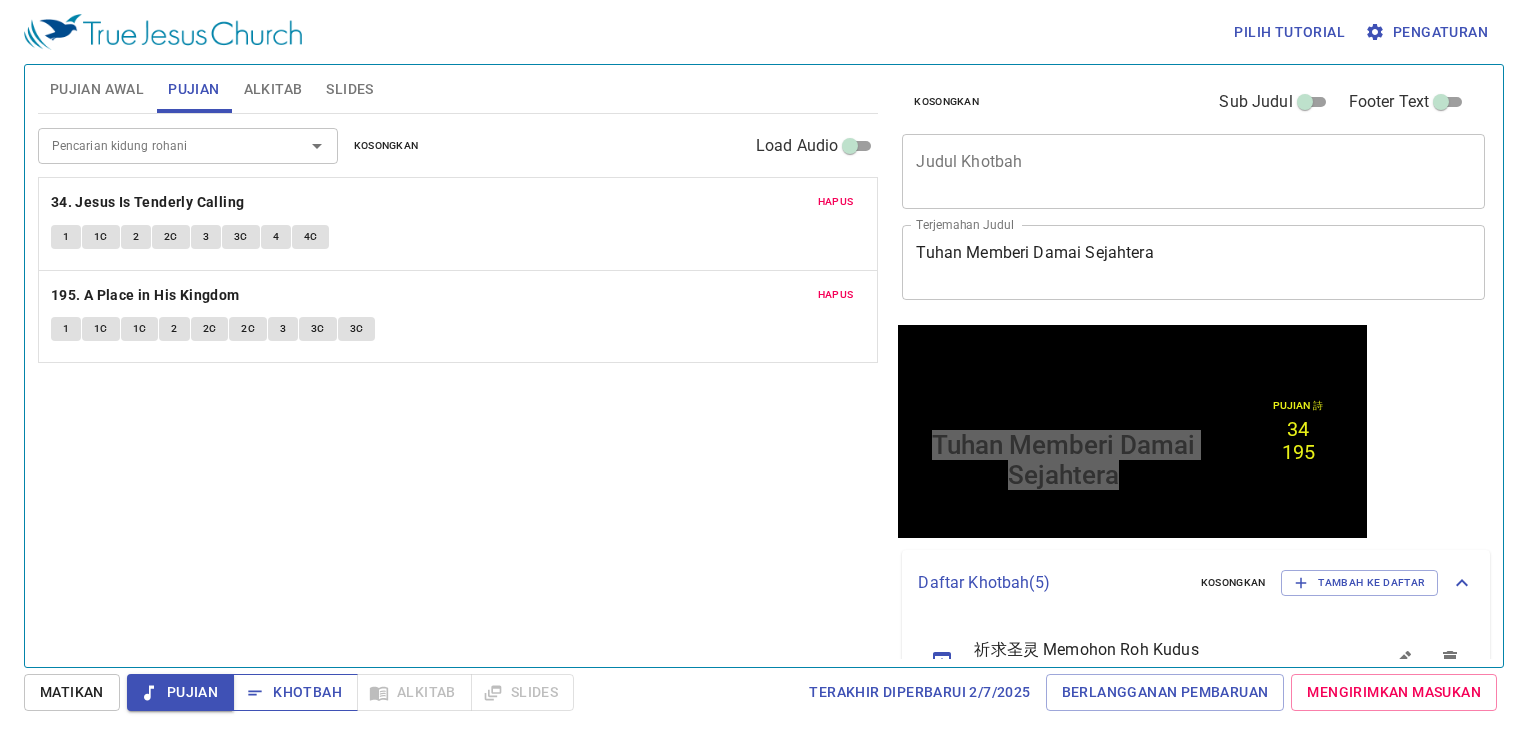 click on "Khotbah" at bounding box center (295, 692) 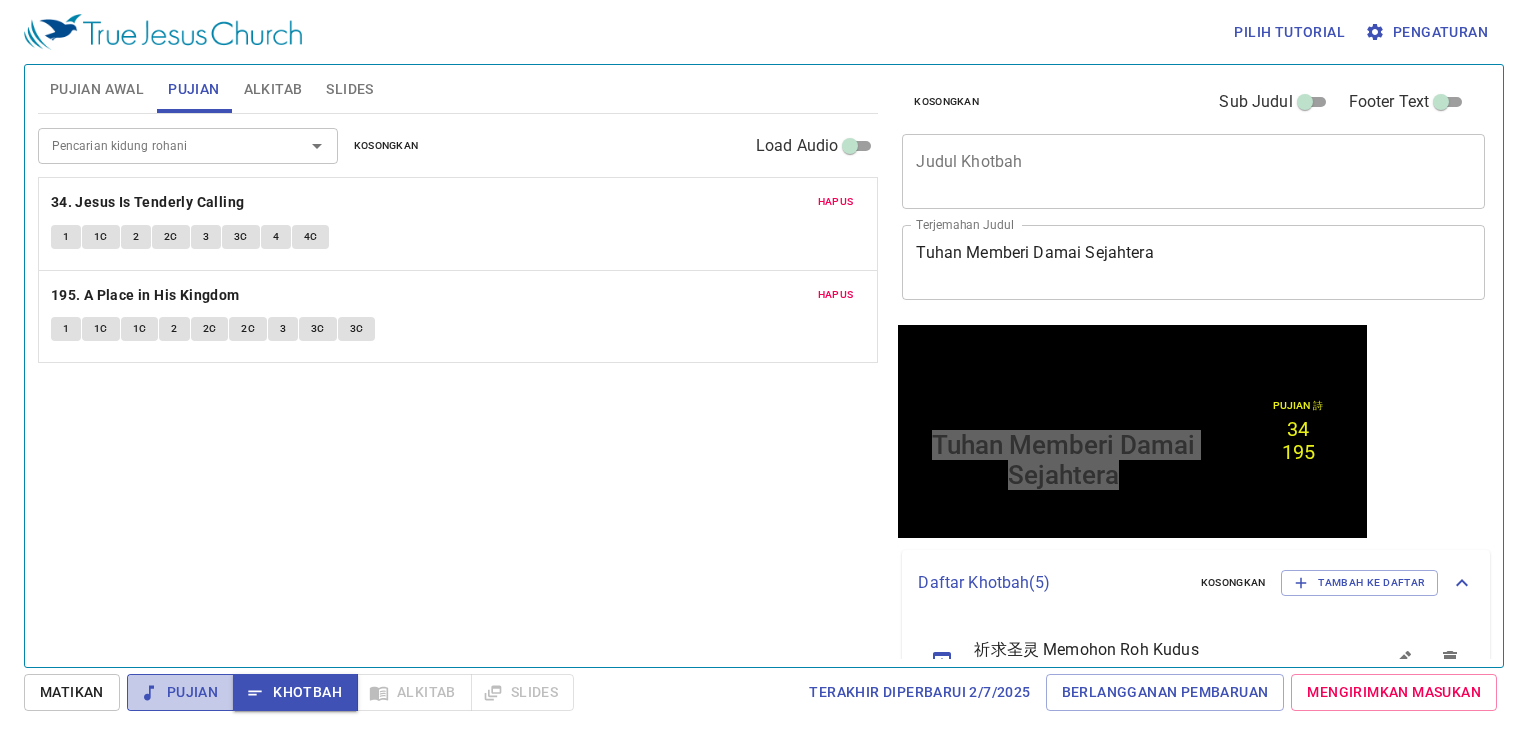 click on "Pujian" at bounding box center (180, 692) 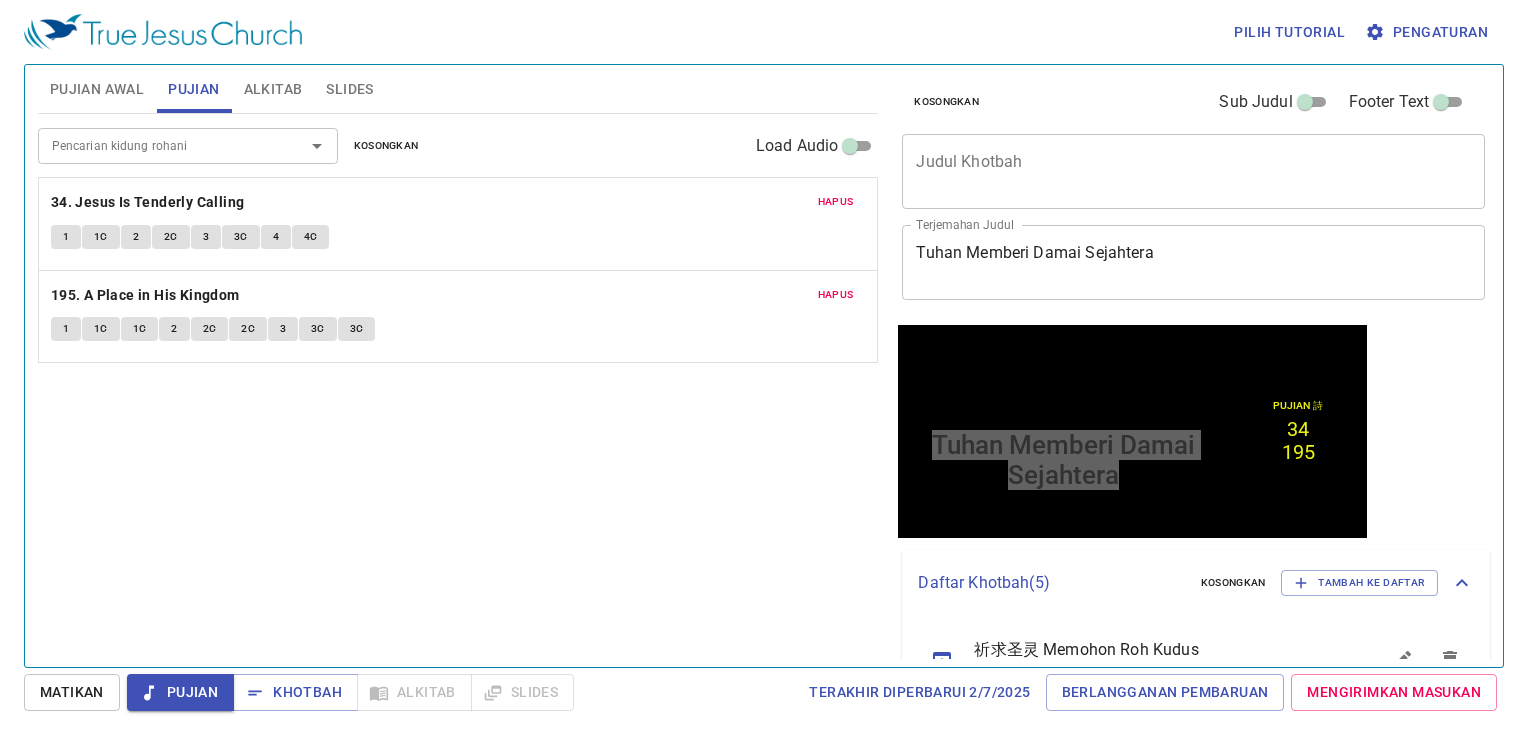 drag, startPoint x: 824, startPoint y: 510, endPoint x: 843, endPoint y: 507, distance: 19.235384 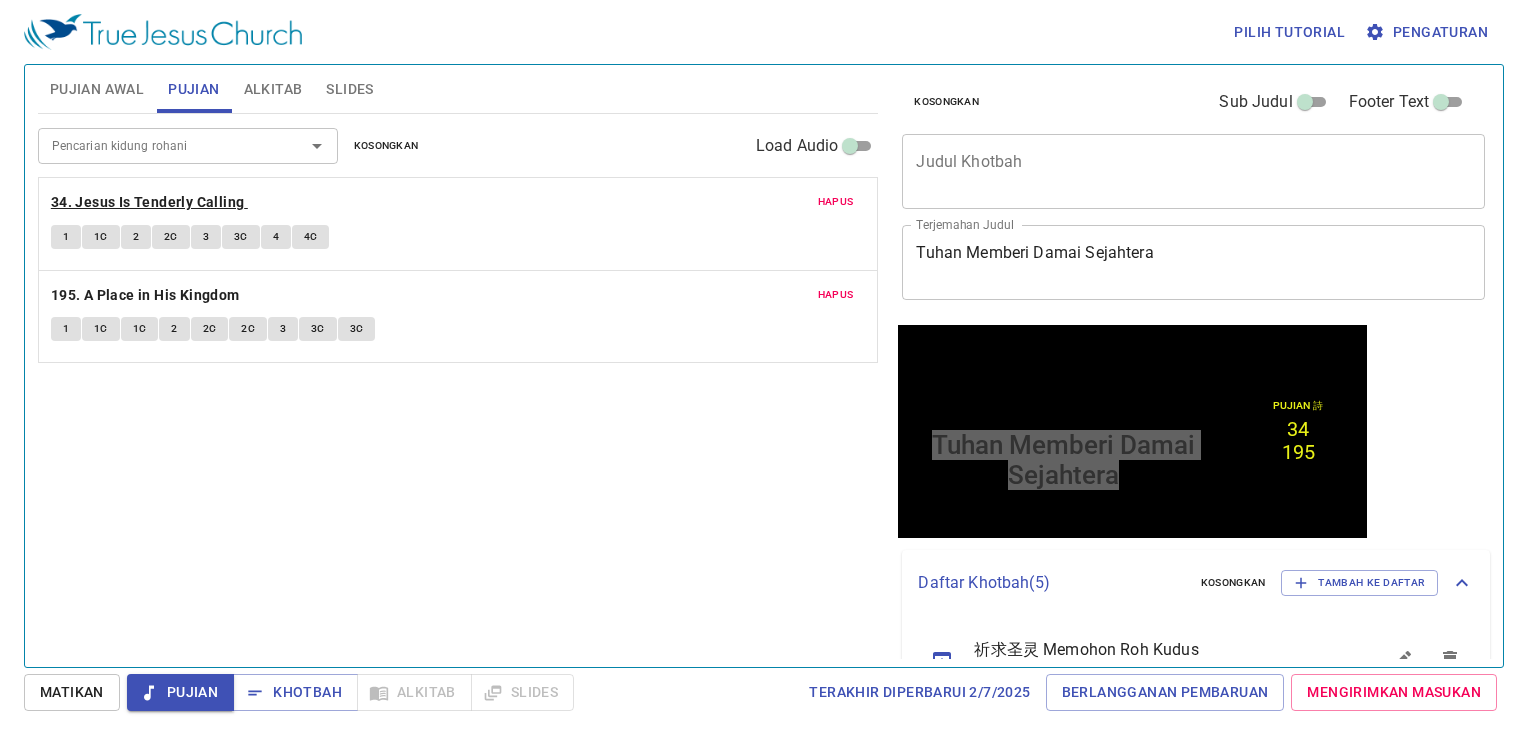 click on "34. Jesus Is Tenderly Calling" at bounding box center (148, 202) 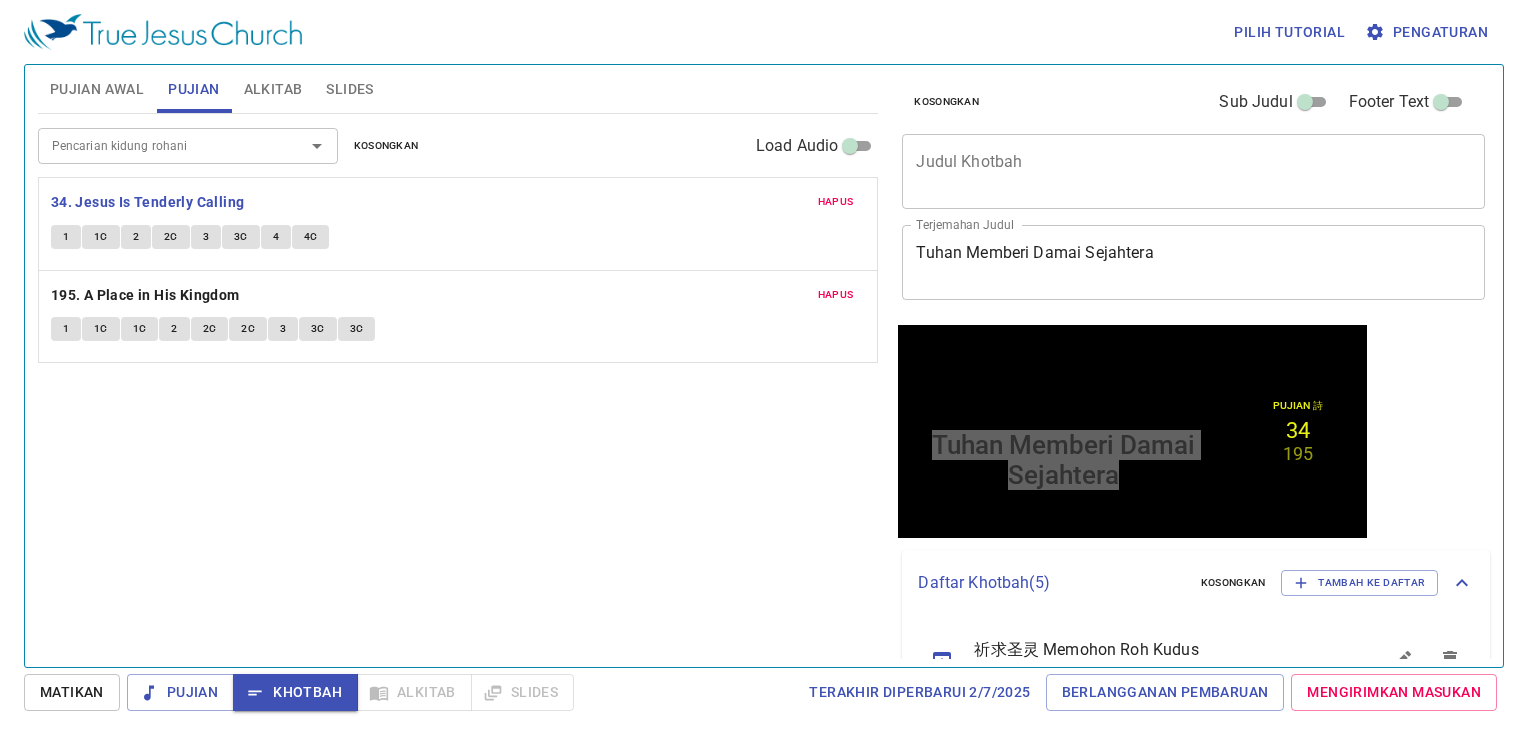 drag, startPoint x: 855, startPoint y: 134, endPoint x: 853, endPoint y: 122, distance: 12.165525 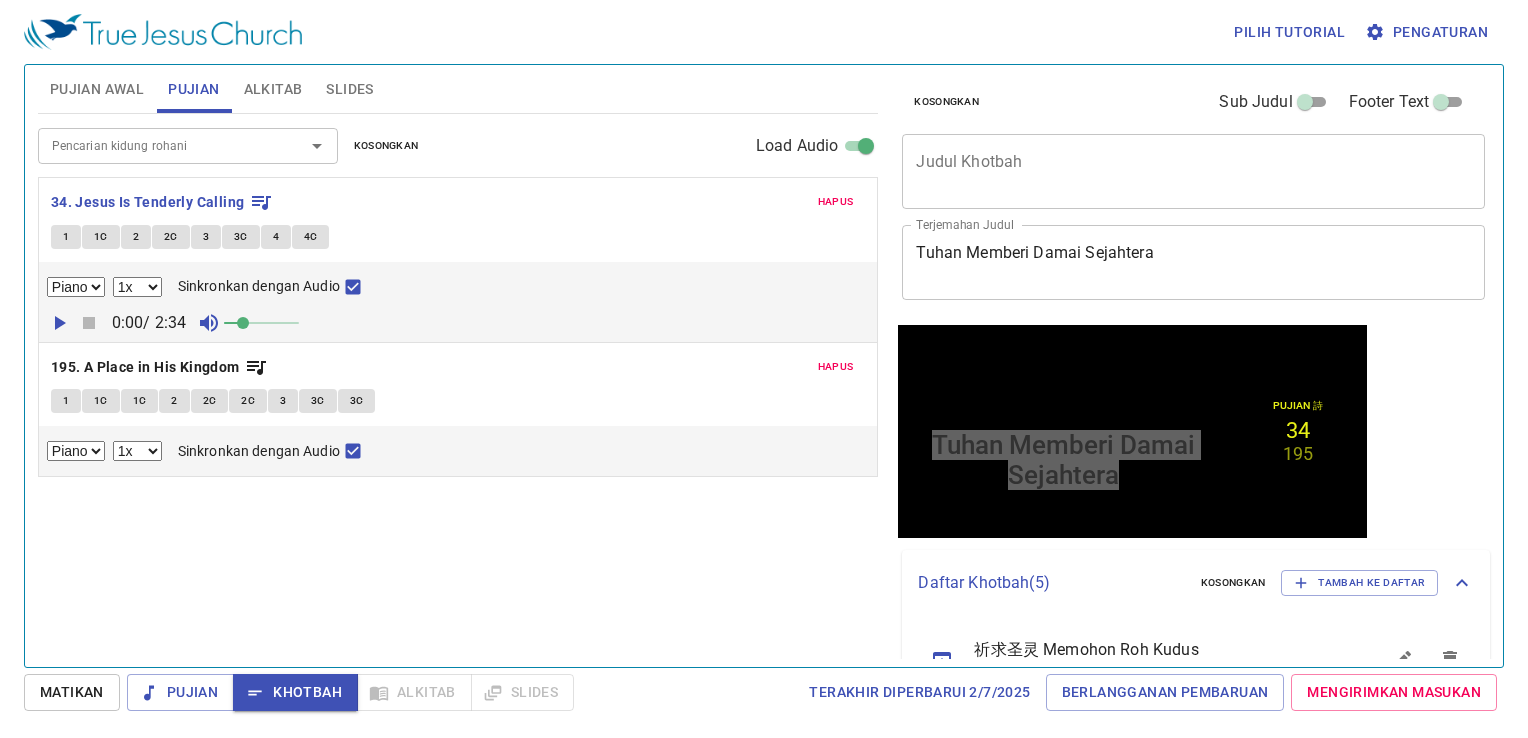 click 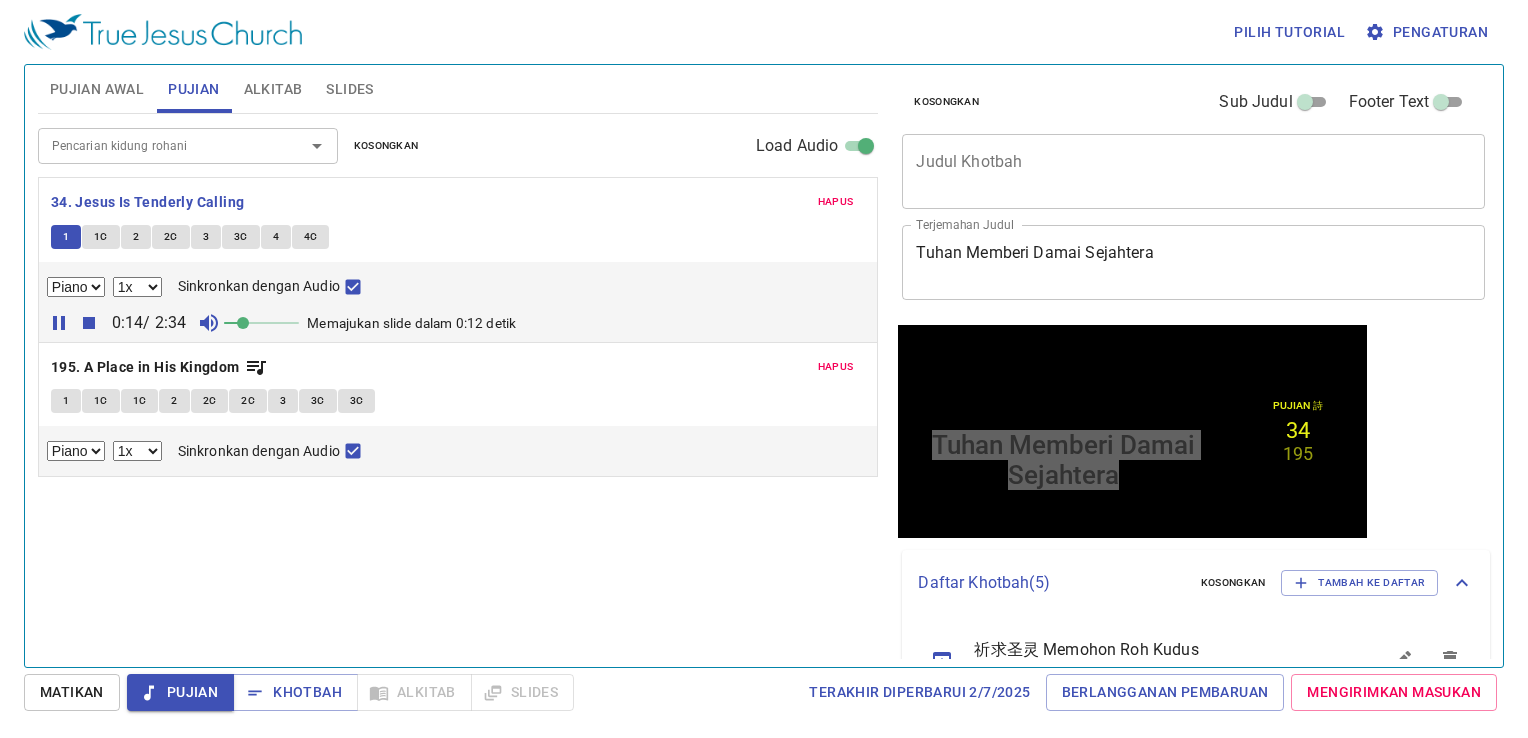 type 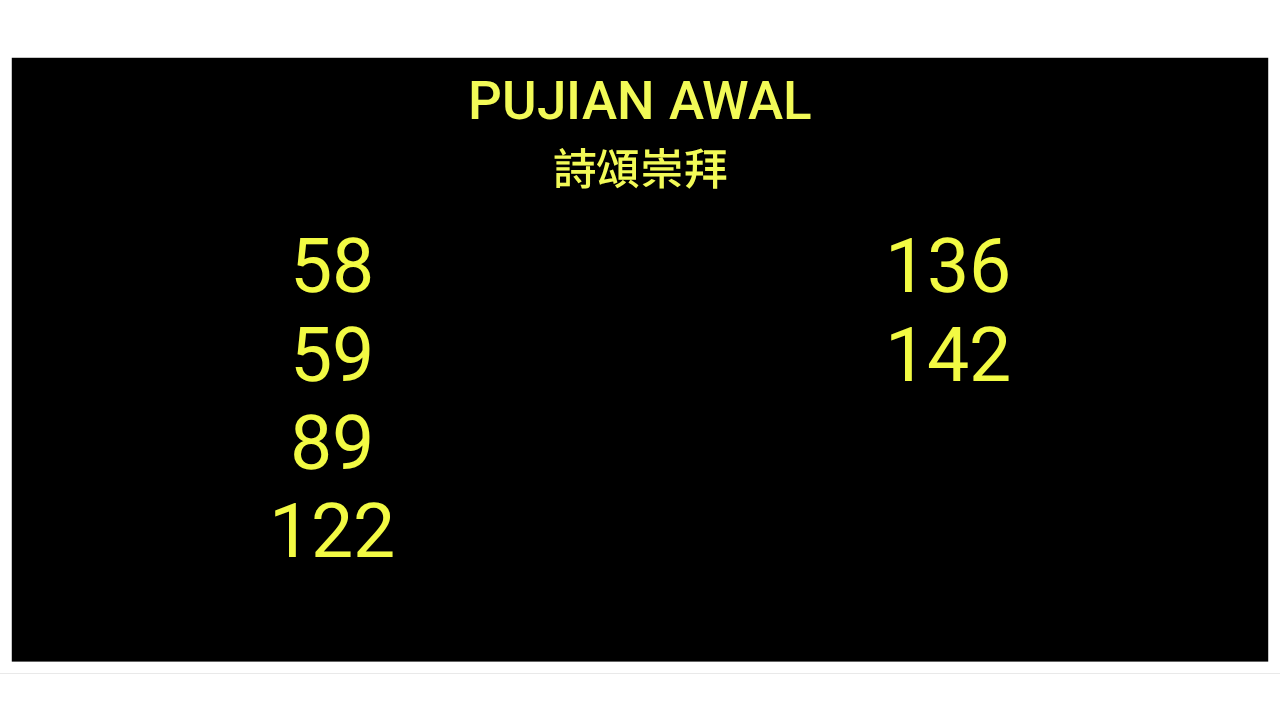 scroll, scrollTop: 0, scrollLeft: 0, axis: both 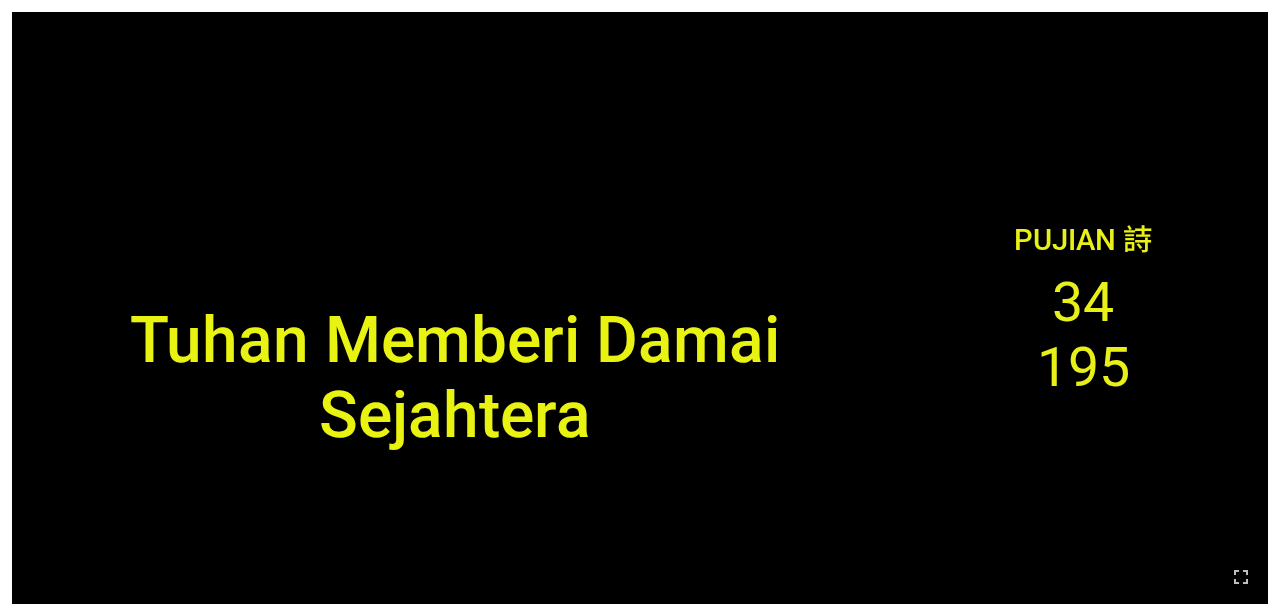 click on "Pujian   詩 34 195" at bounding box center (1083, 308) 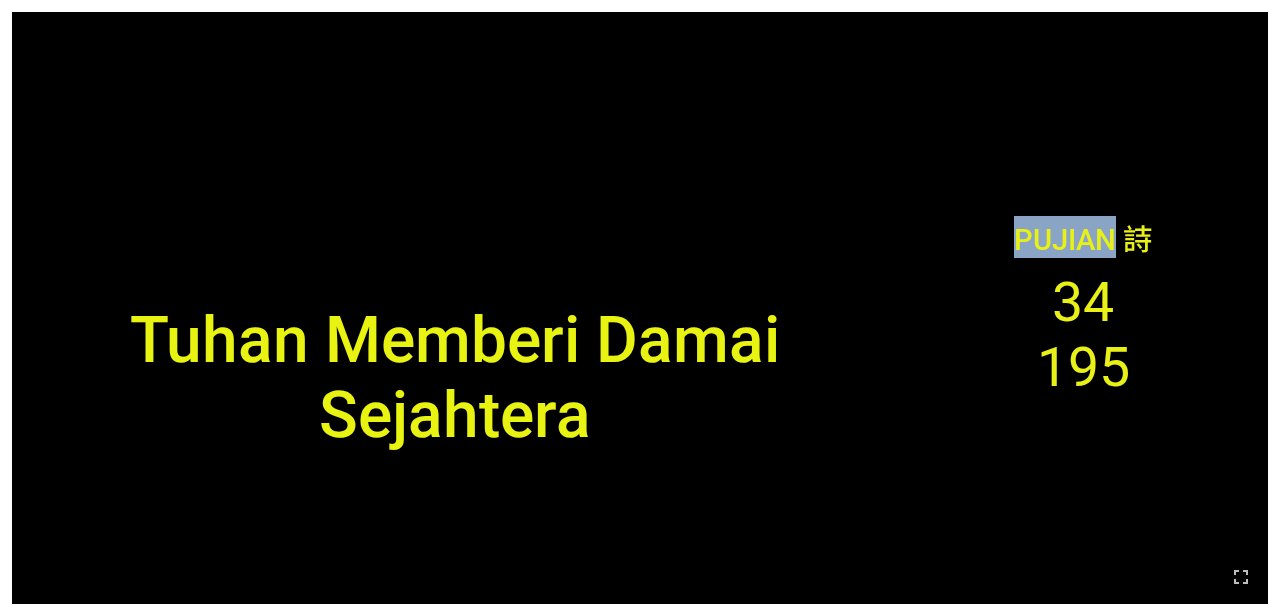 click on "Pujian   詩 34 195" at bounding box center (1083, 308) 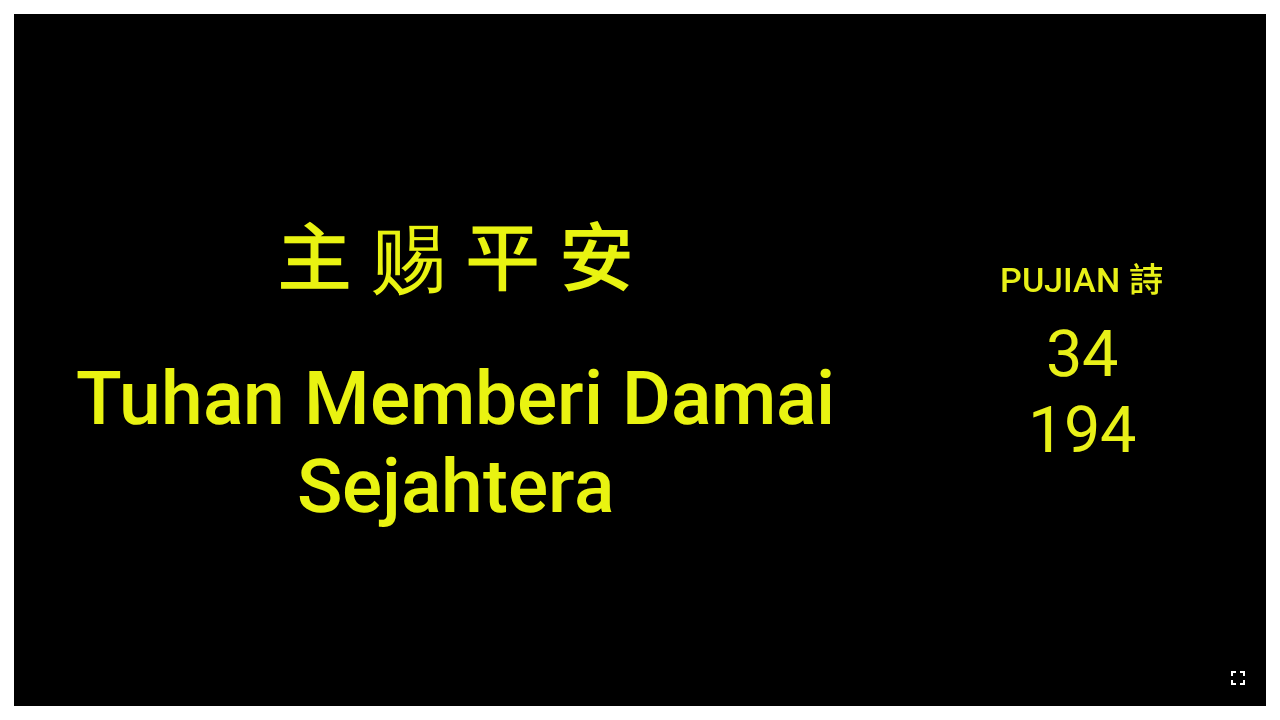 click 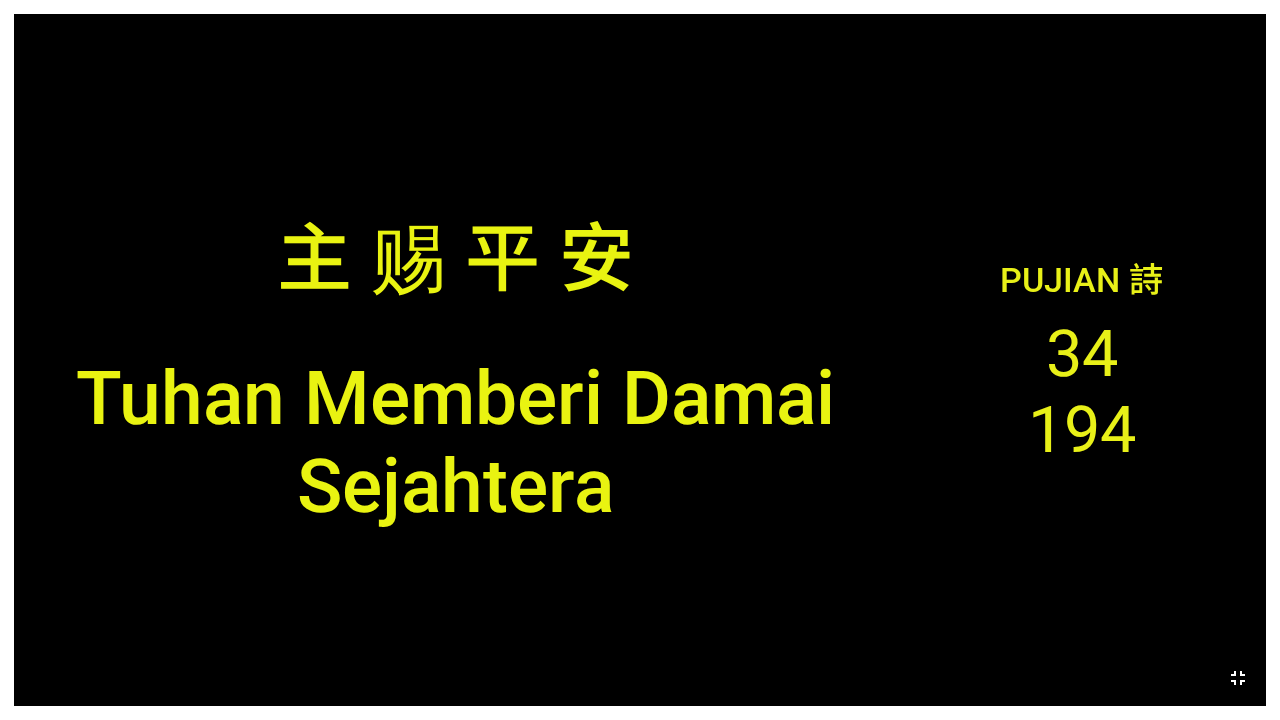 click on "Pujian   詩 34 194" at bounding box center [1082, 360] 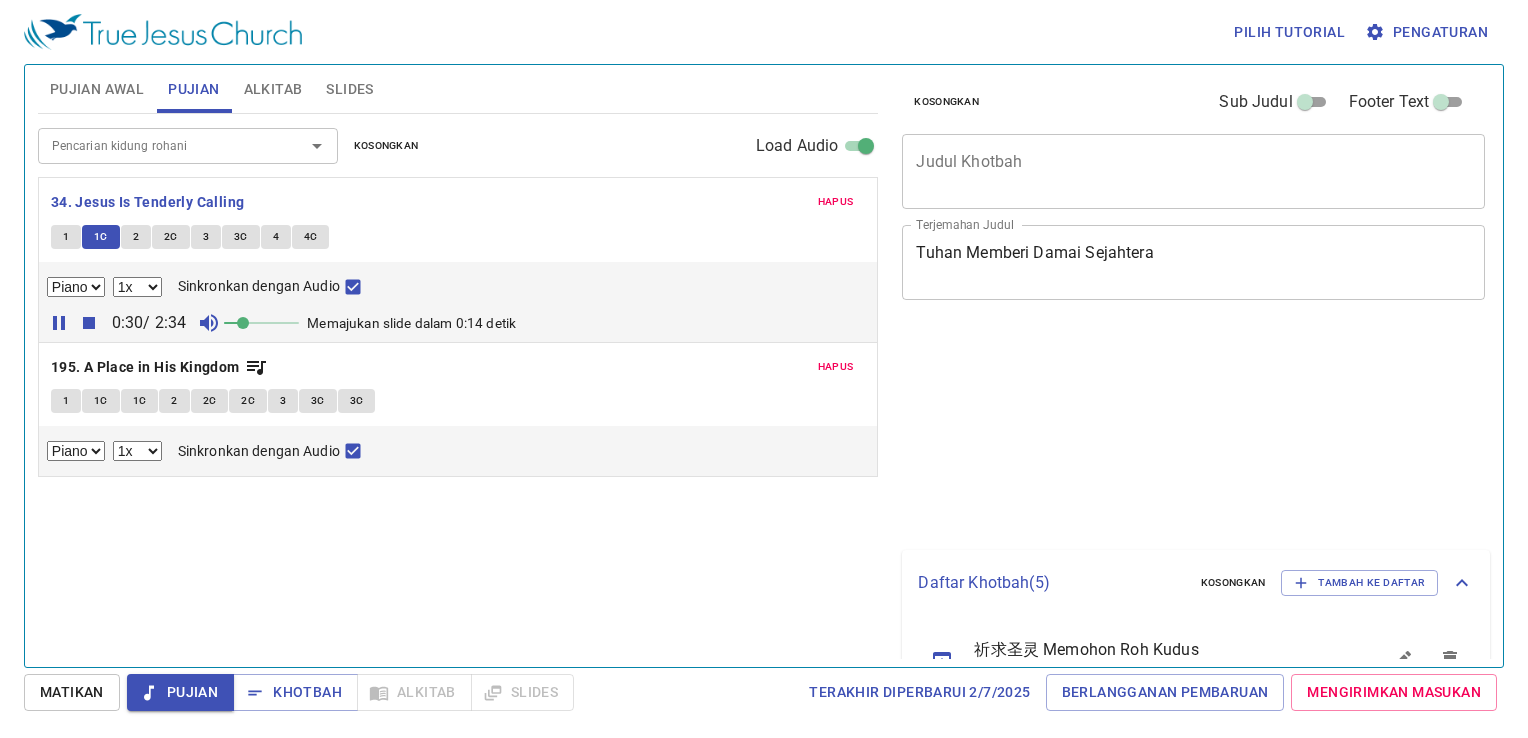 select on "1" 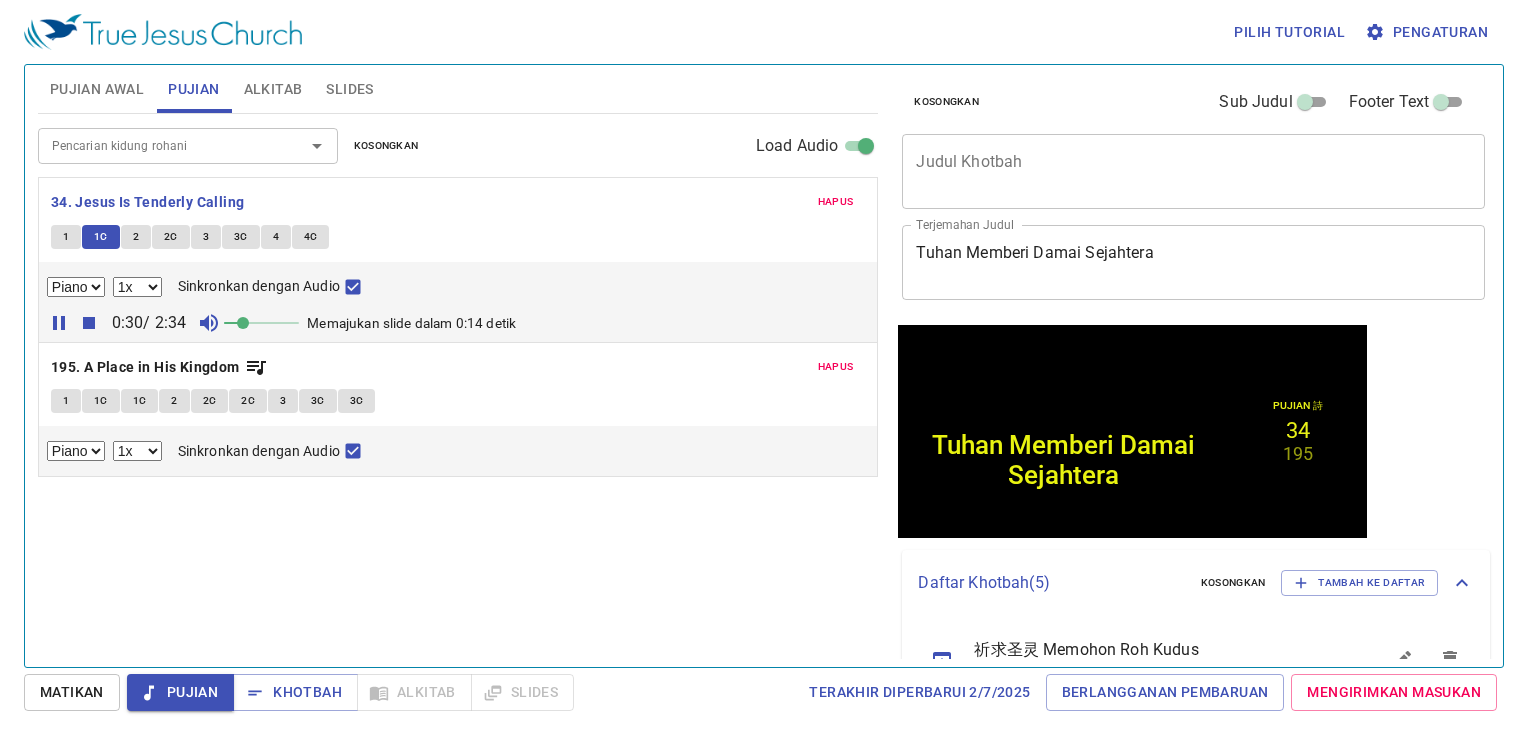 scroll, scrollTop: 0, scrollLeft: 0, axis: both 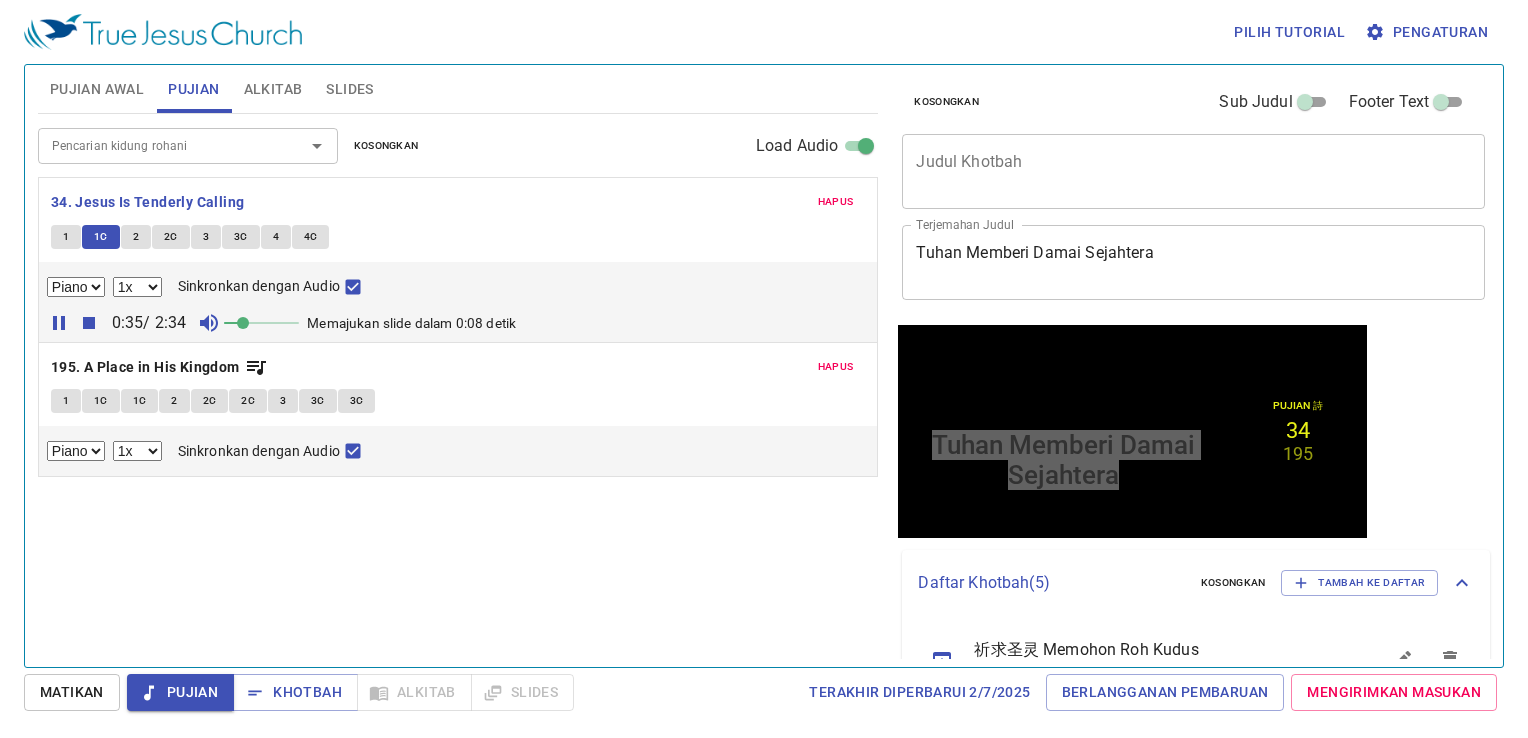 click 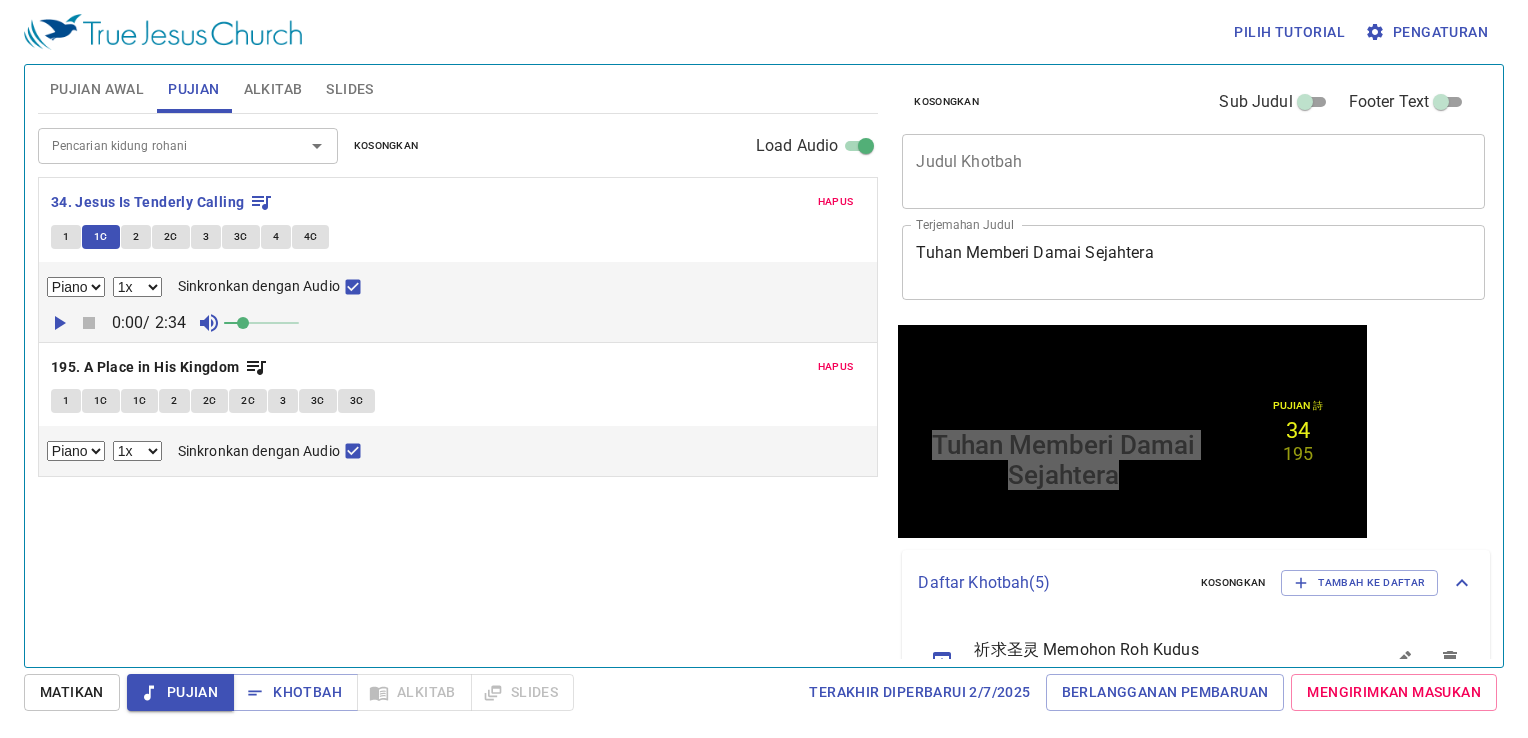 click 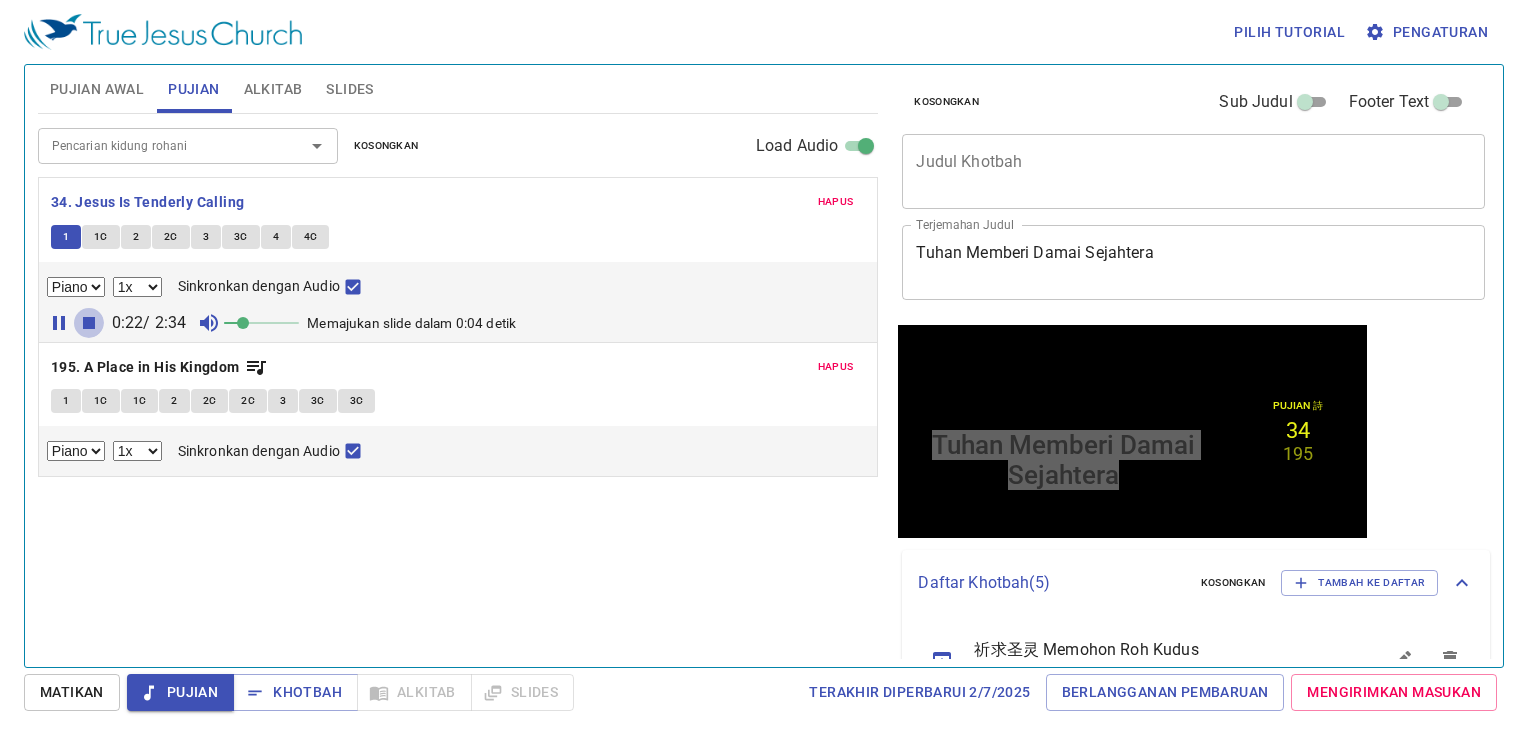 click 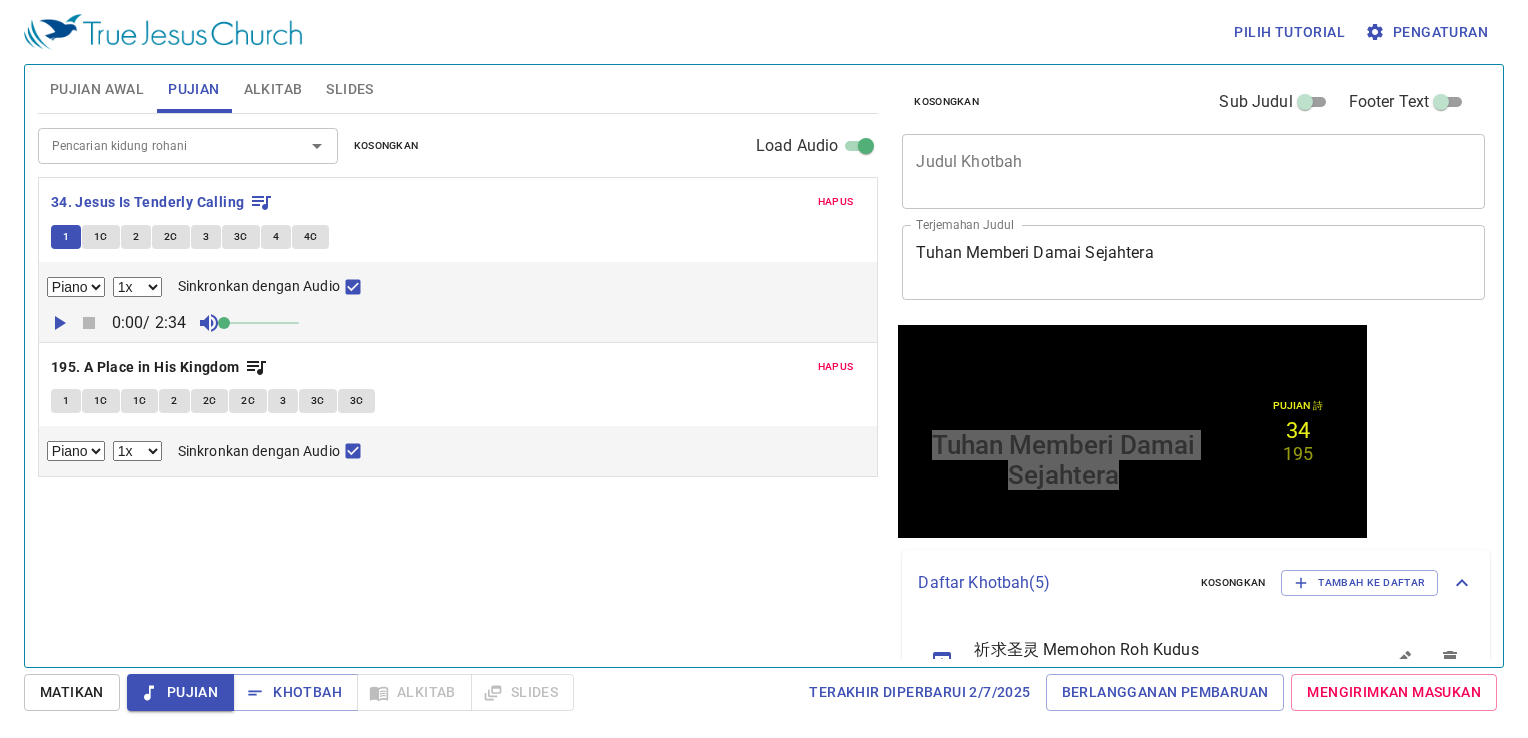 drag, startPoint x: 246, startPoint y: 315, endPoint x: 228, endPoint y: 325, distance: 20.59126 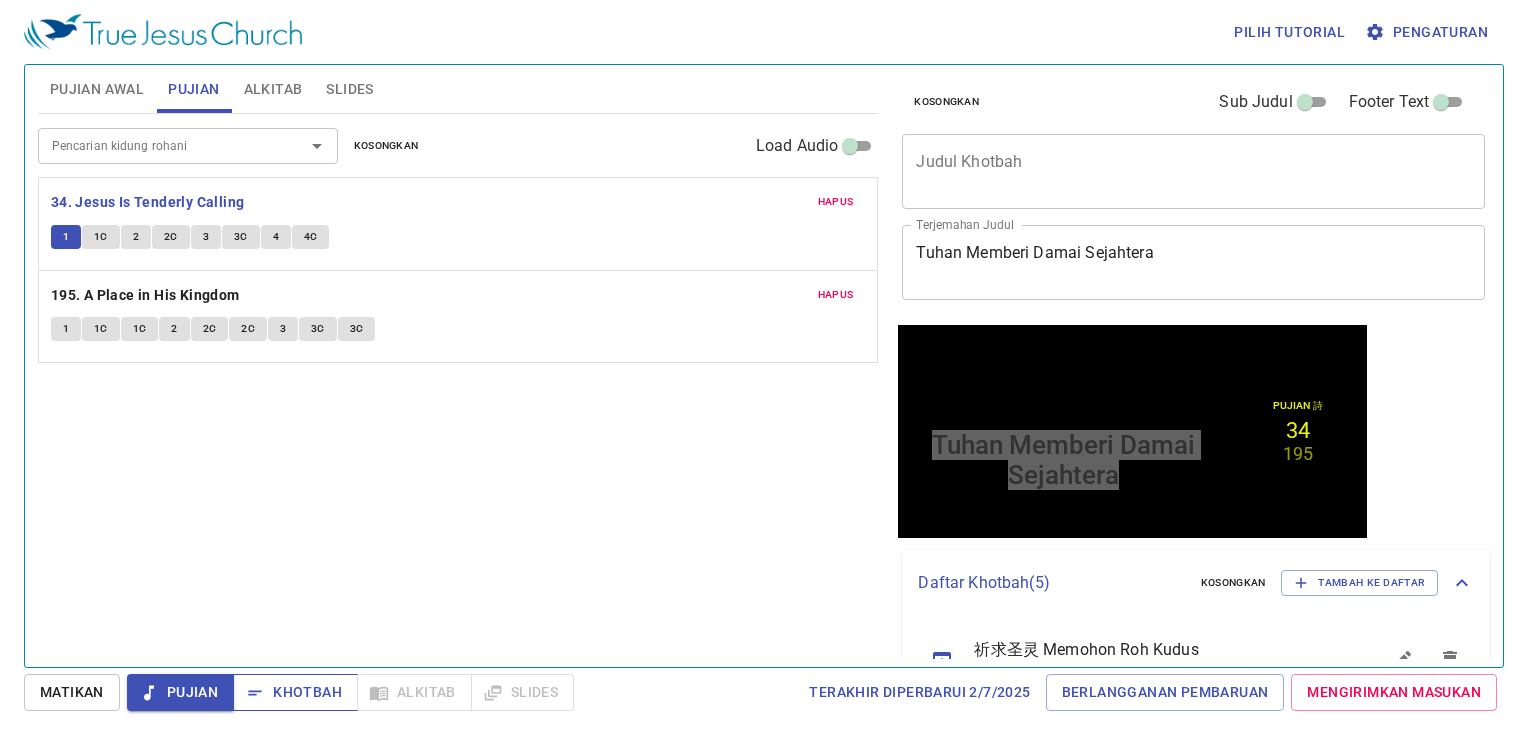 click on "Khotbah" at bounding box center (295, 692) 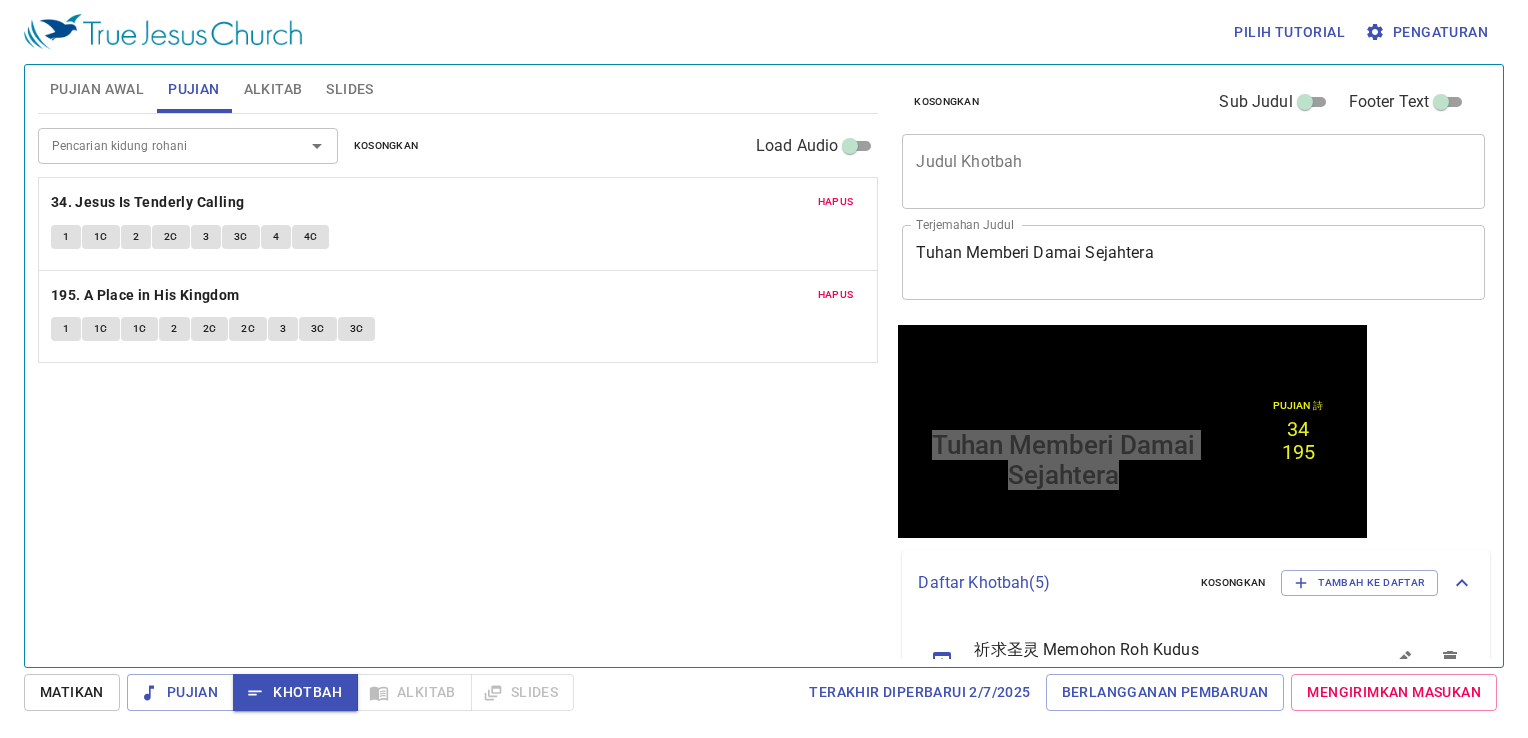 click on "x Judul Khotbah" at bounding box center (1193, 171) 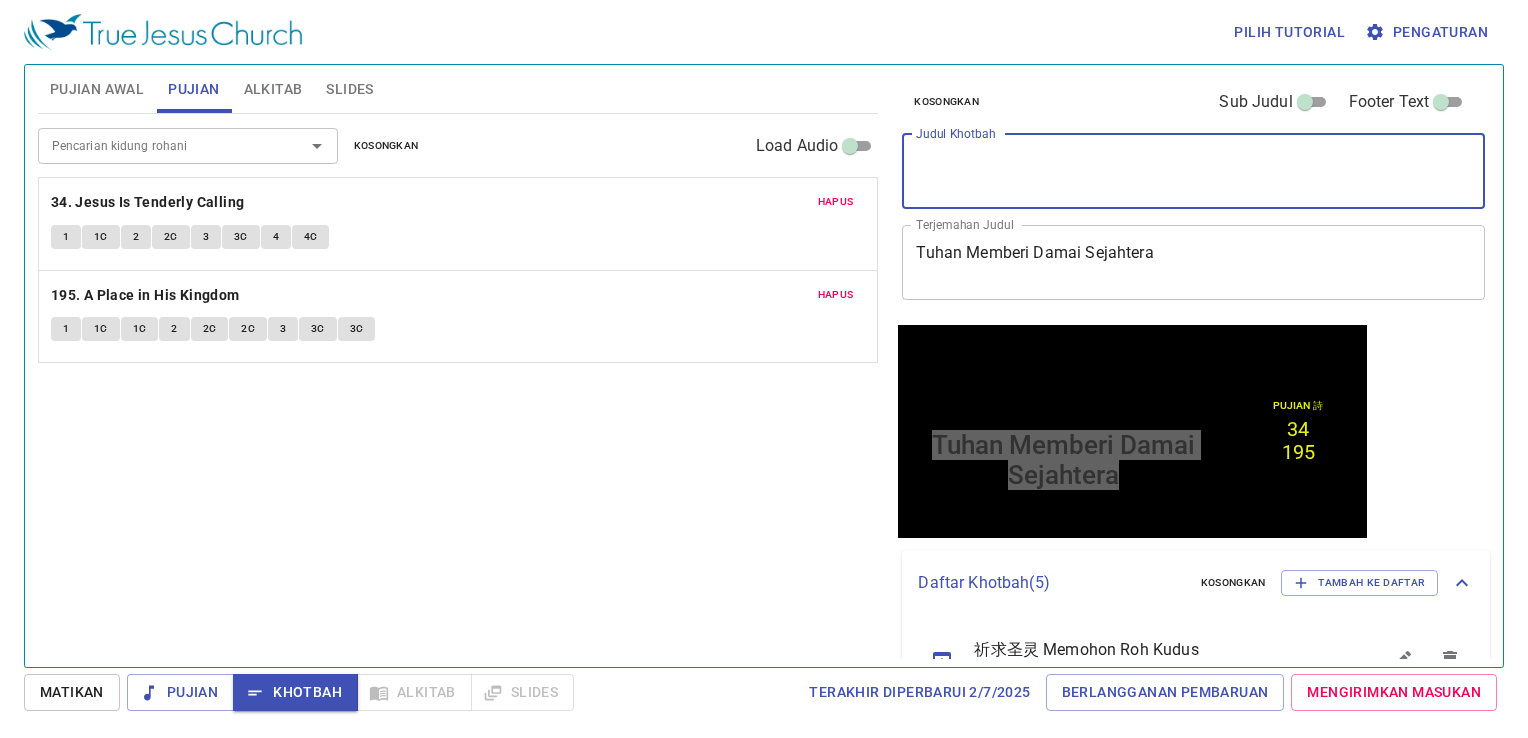 click on "x Judul Khotbah" at bounding box center [1193, 171] 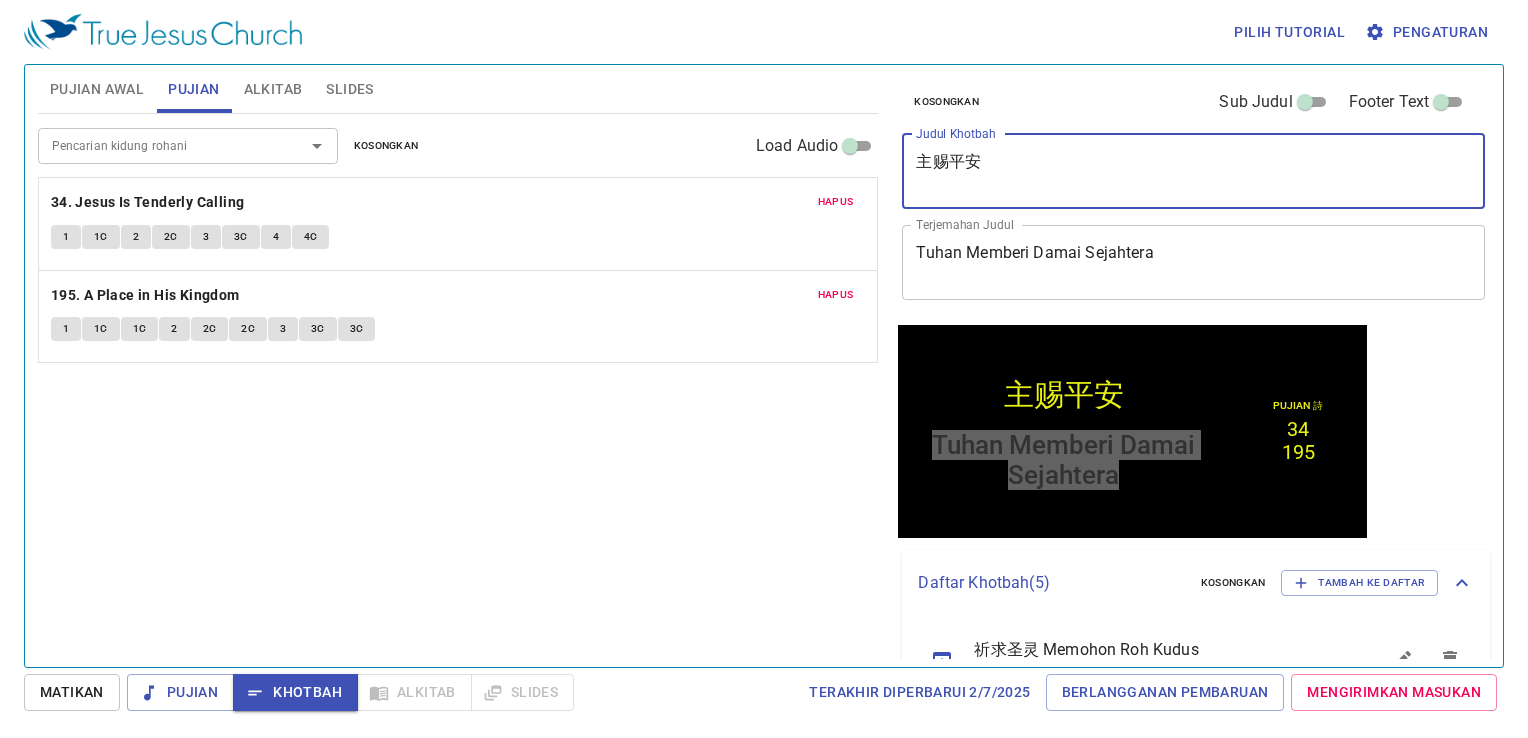 click on "主赐平安" at bounding box center (1193, 171) 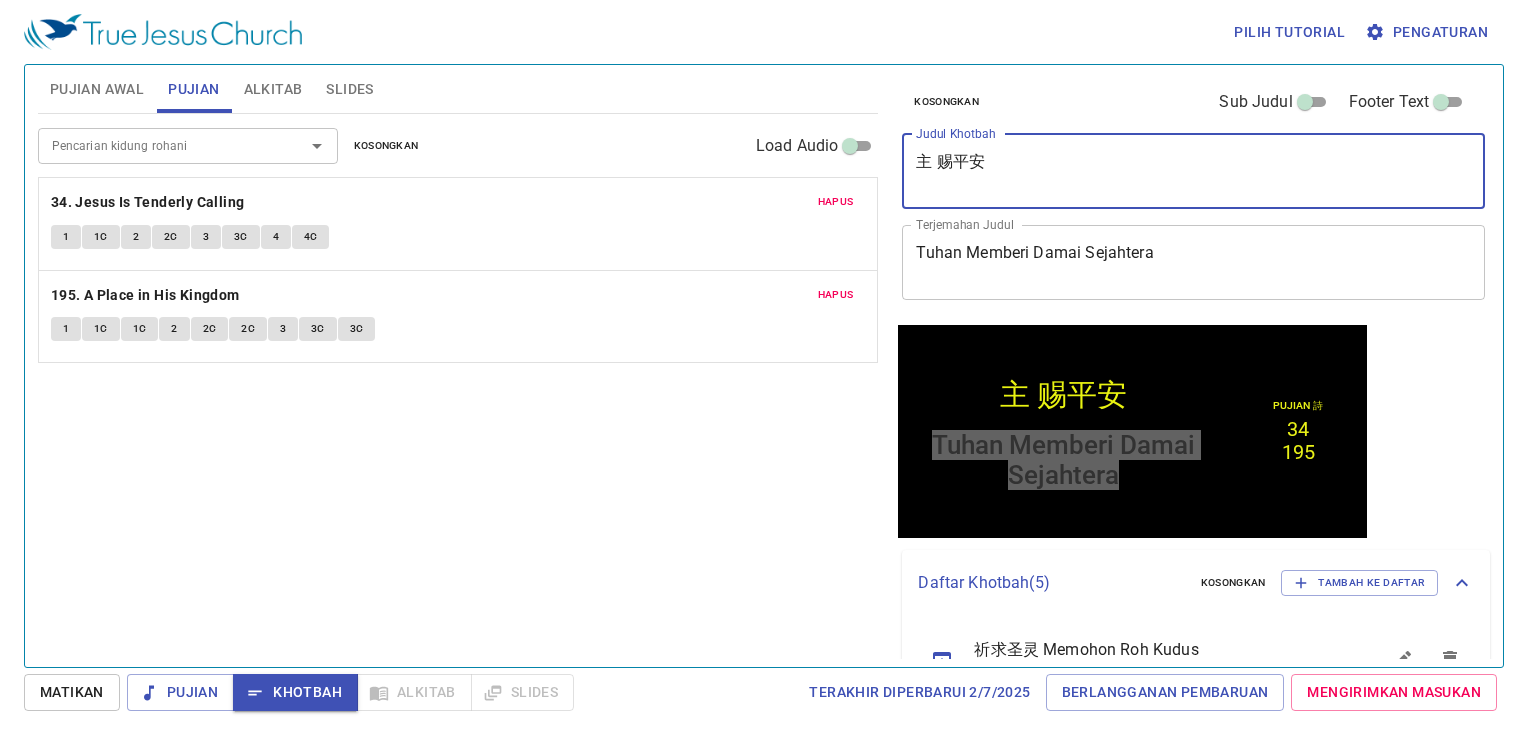click on "主 赐平安" at bounding box center (1193, 171) 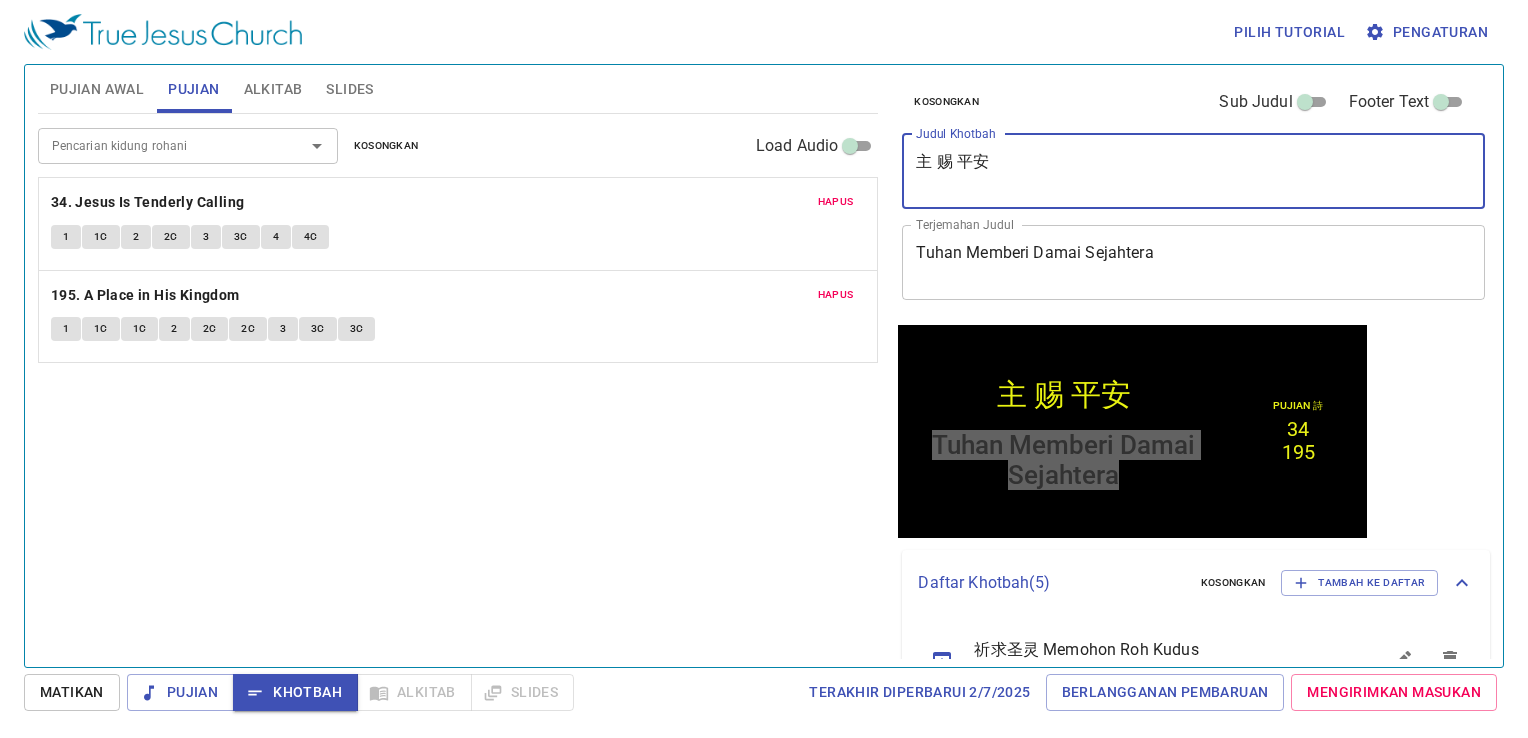 click on "主 赐 平安" at bounding box center (1193, 171) 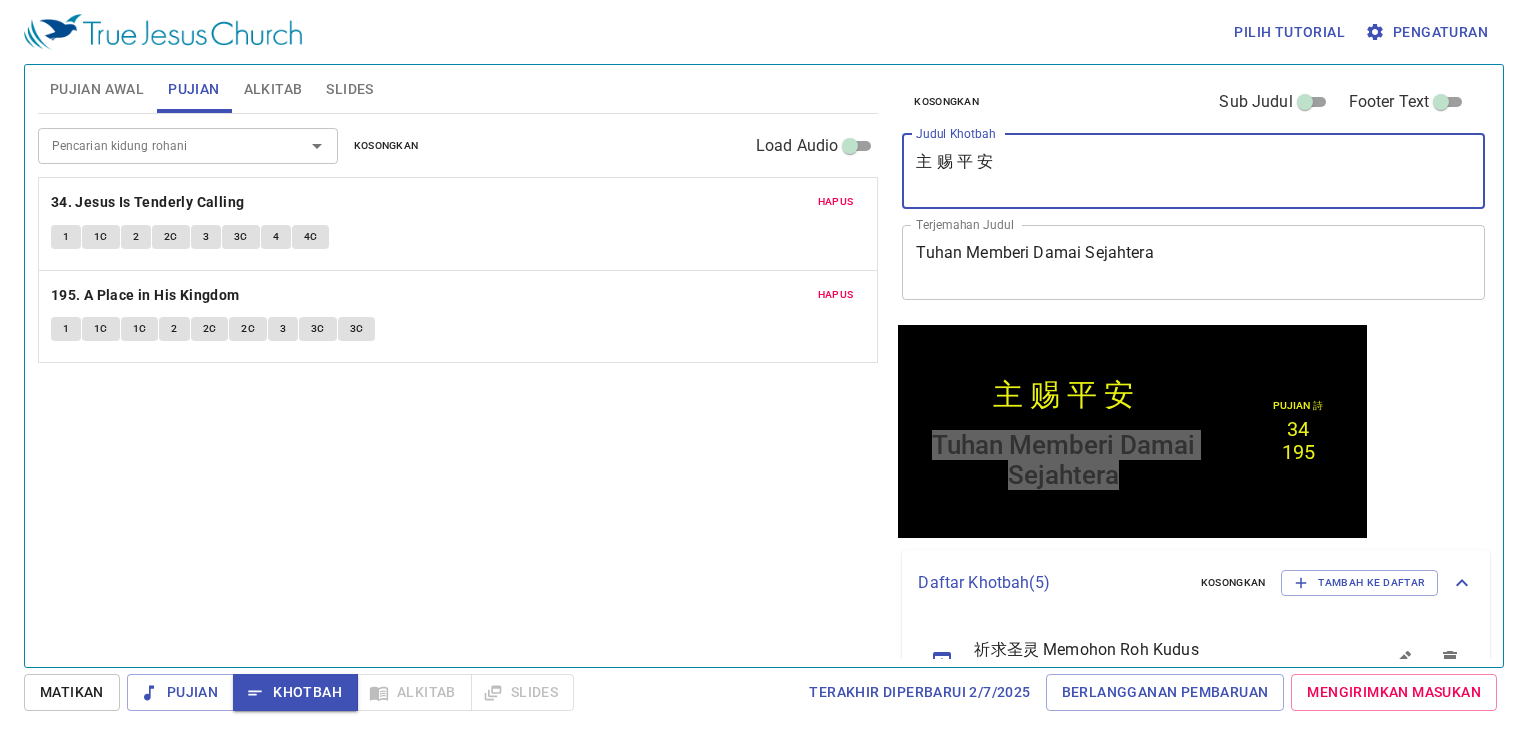 type on "主 赐 平 安" 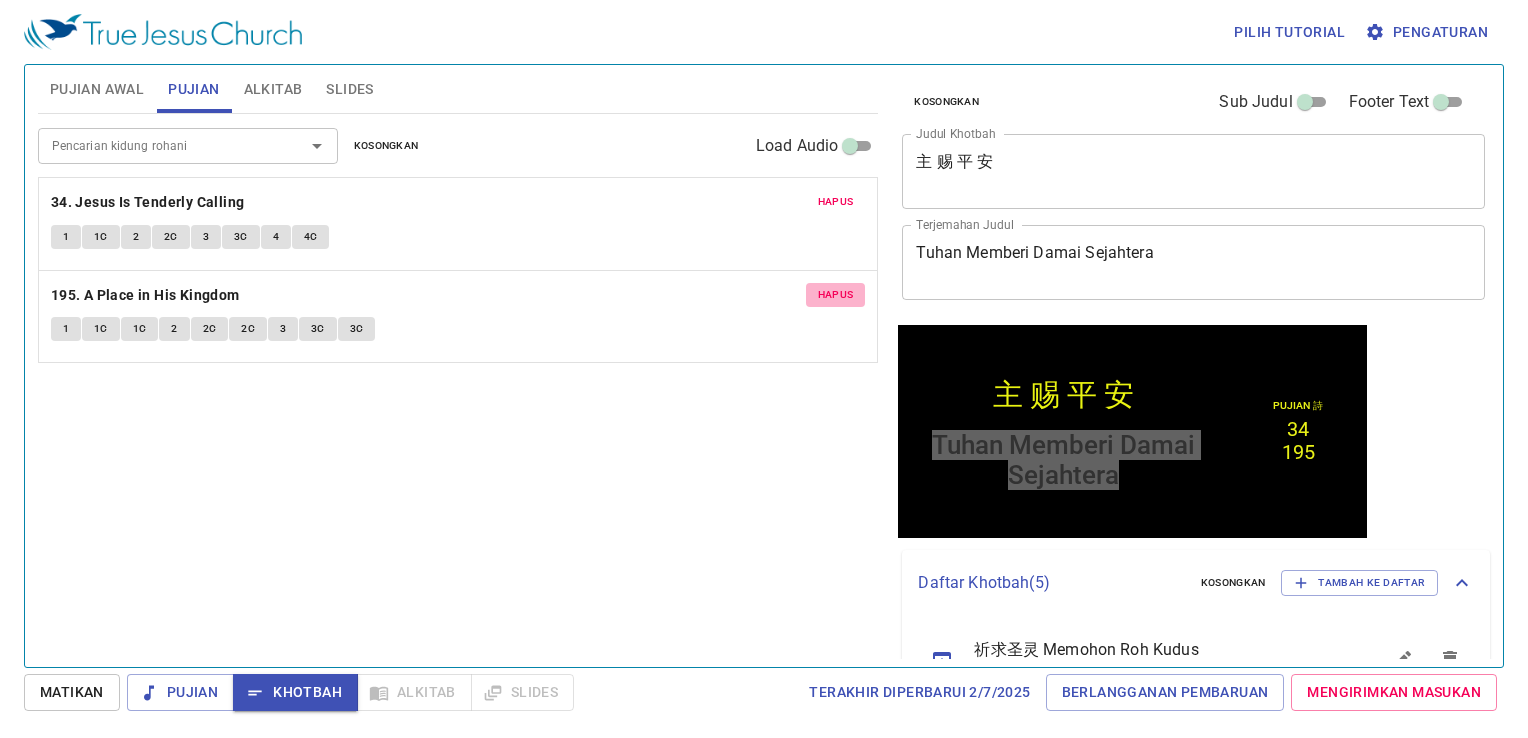 click on "Hapus" at bounding box center [836, 295] 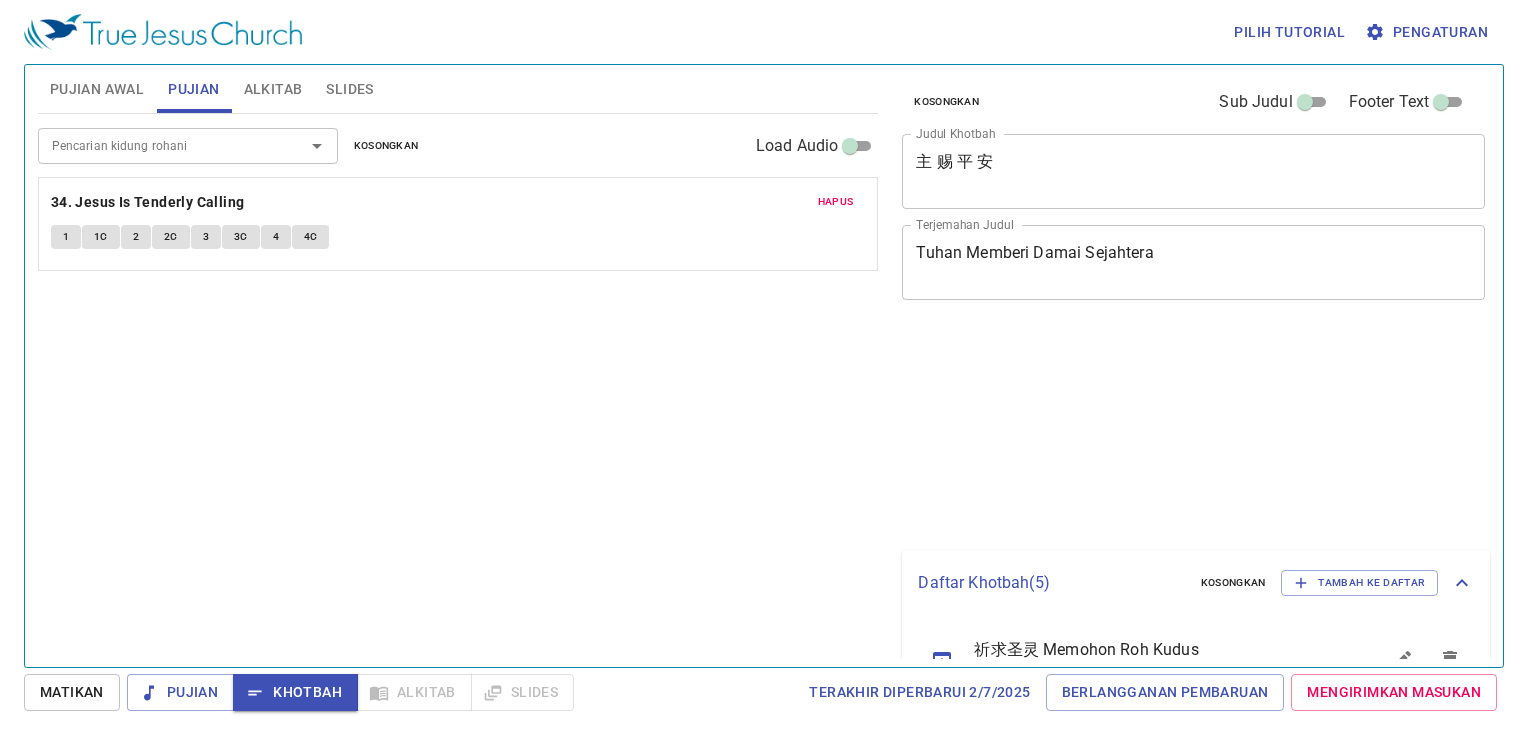 scroll, scrollTop: 0, scrollLeft: 0, axis: both 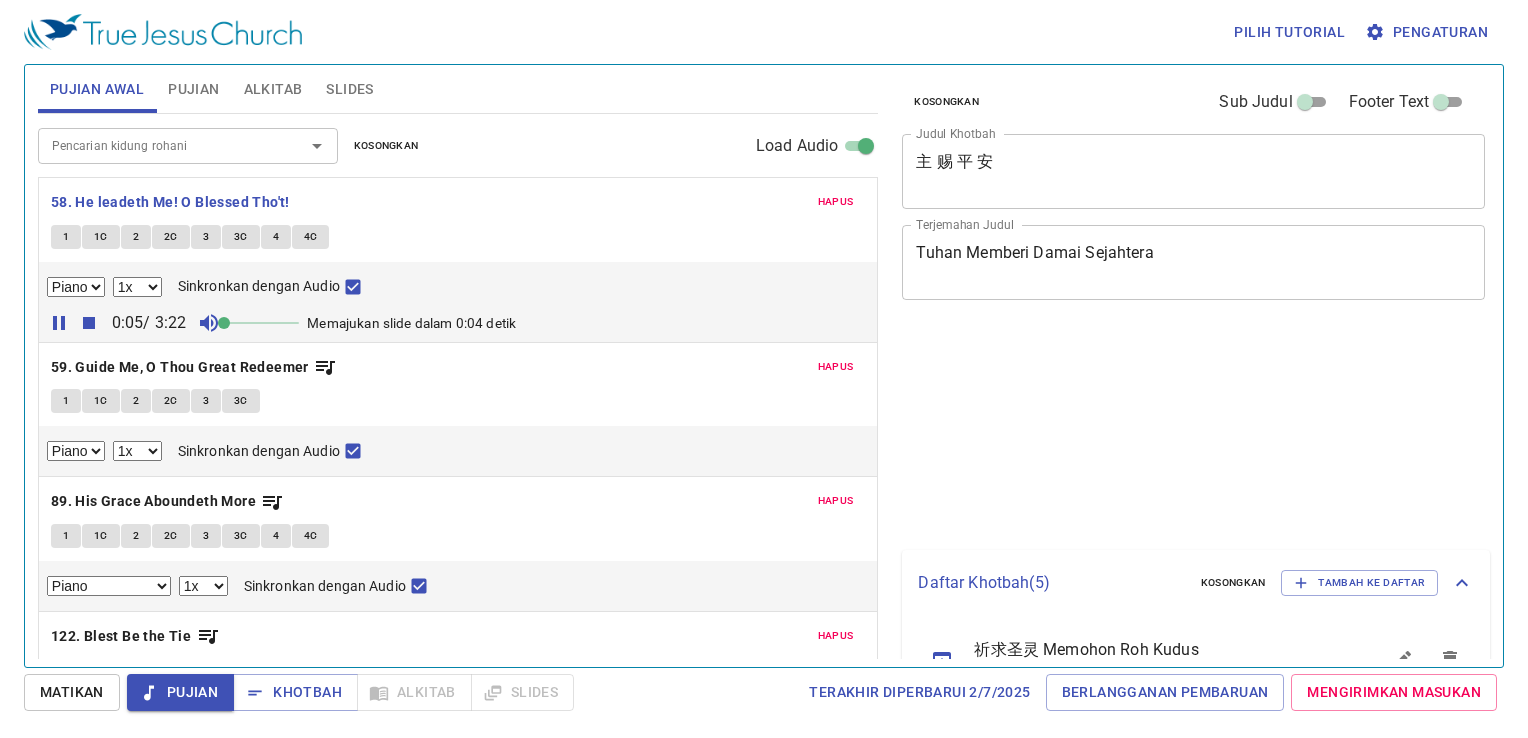 select on "1" 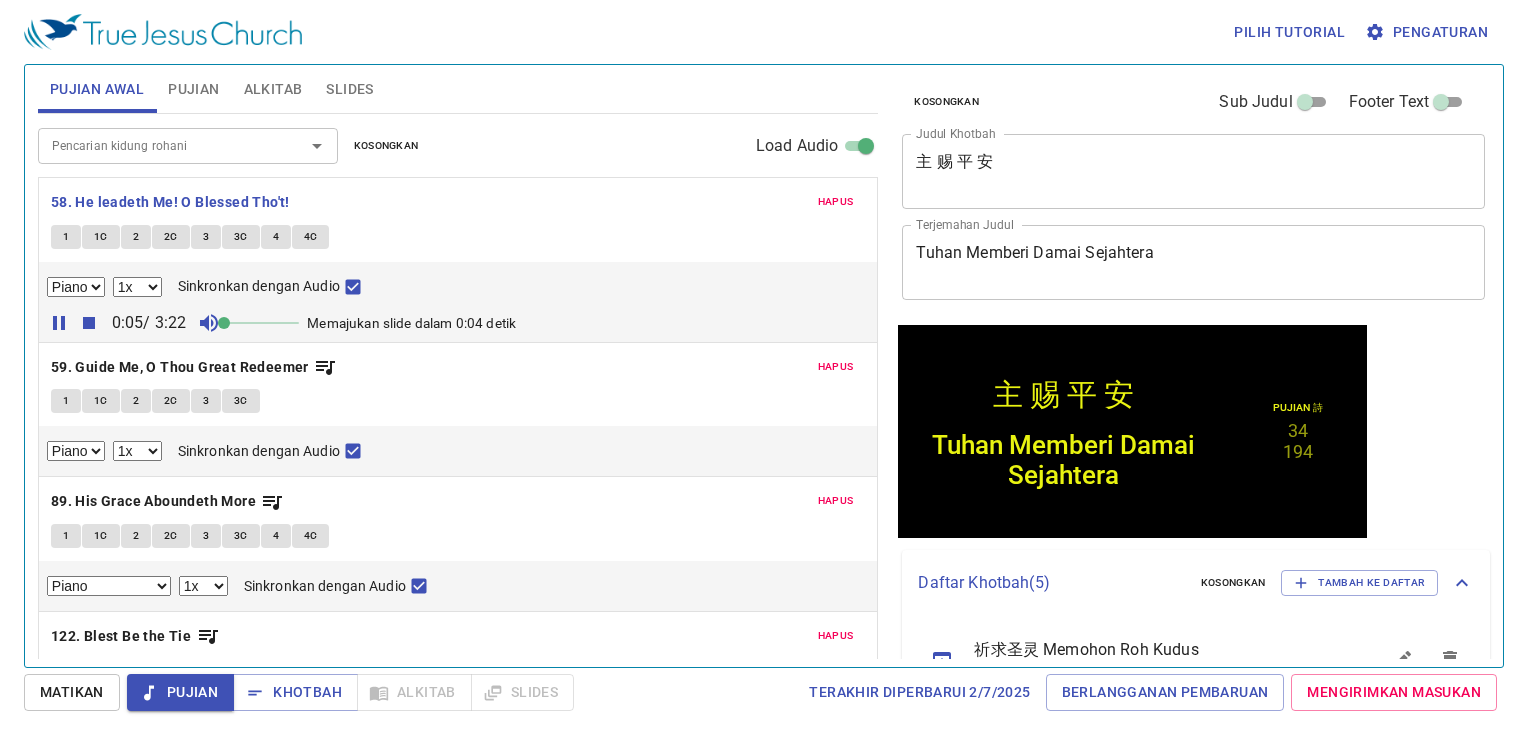type 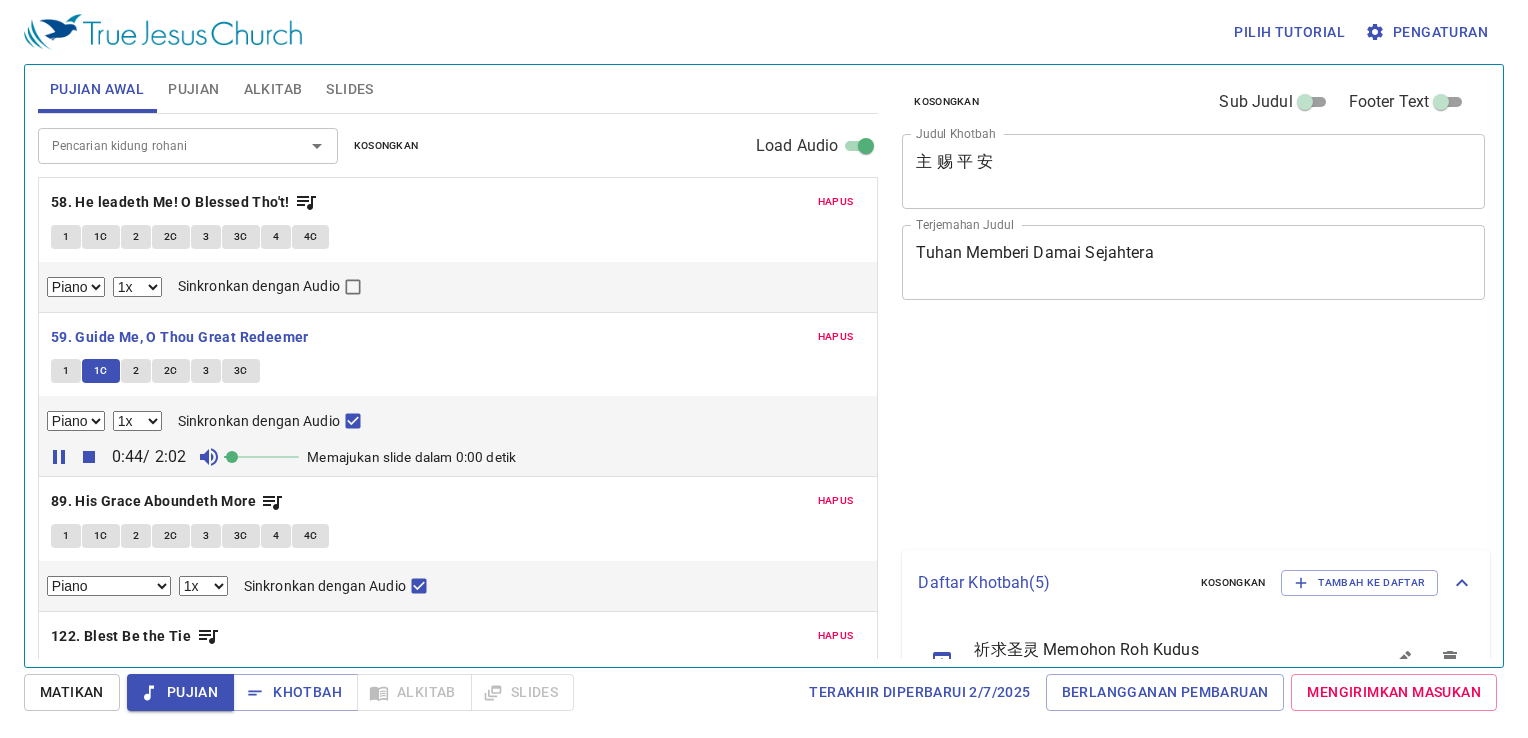 select on "1" 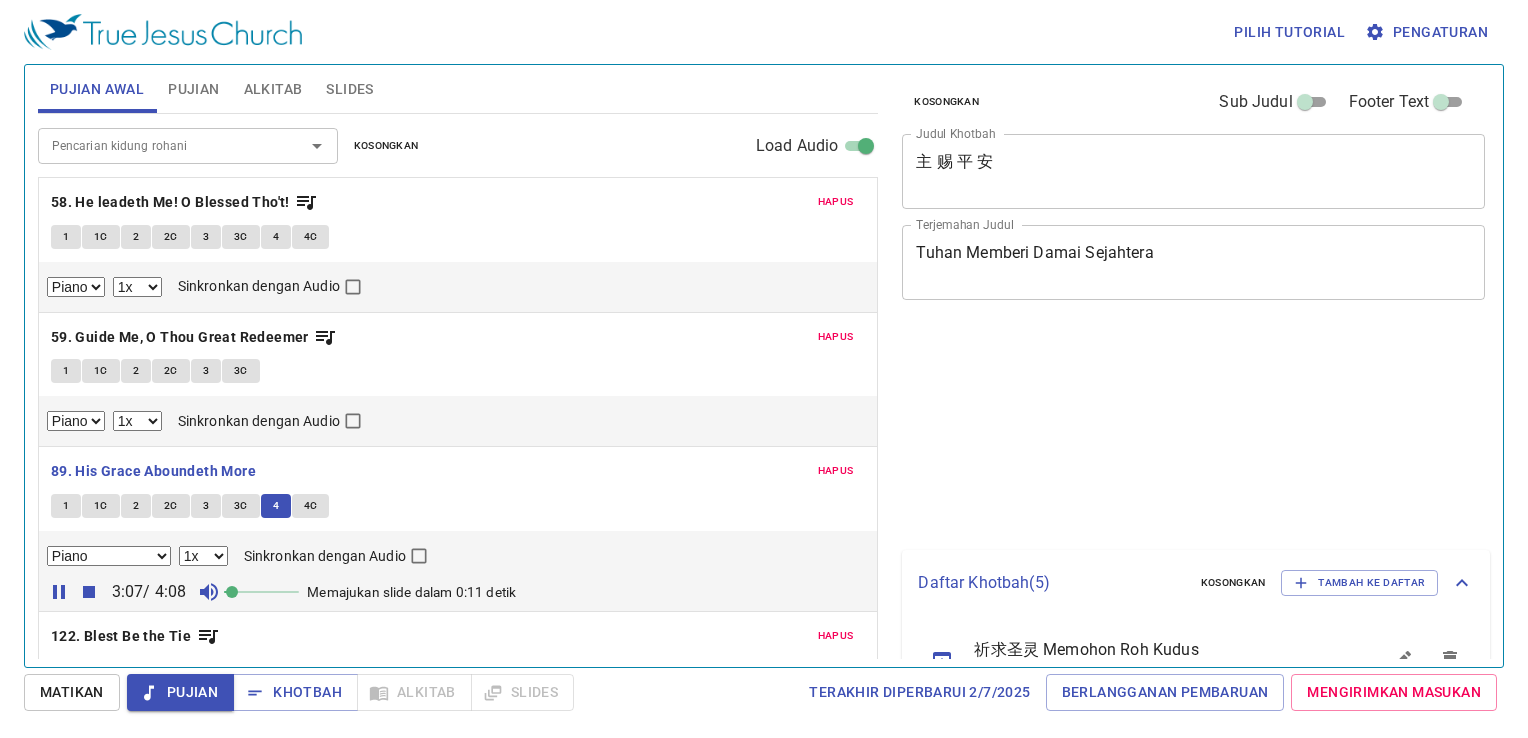 select on "1" 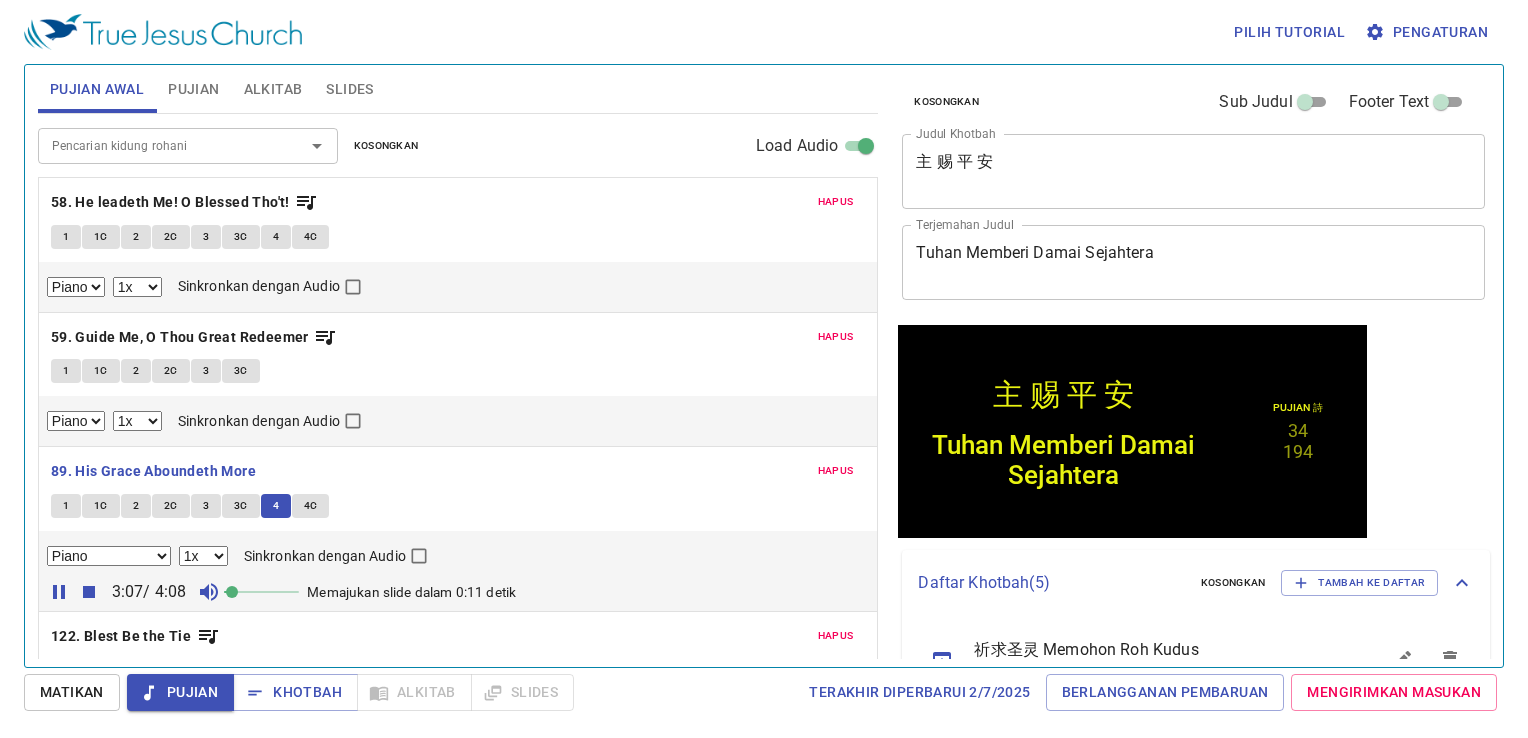 click on "4C" at bounding box center [311, 506] 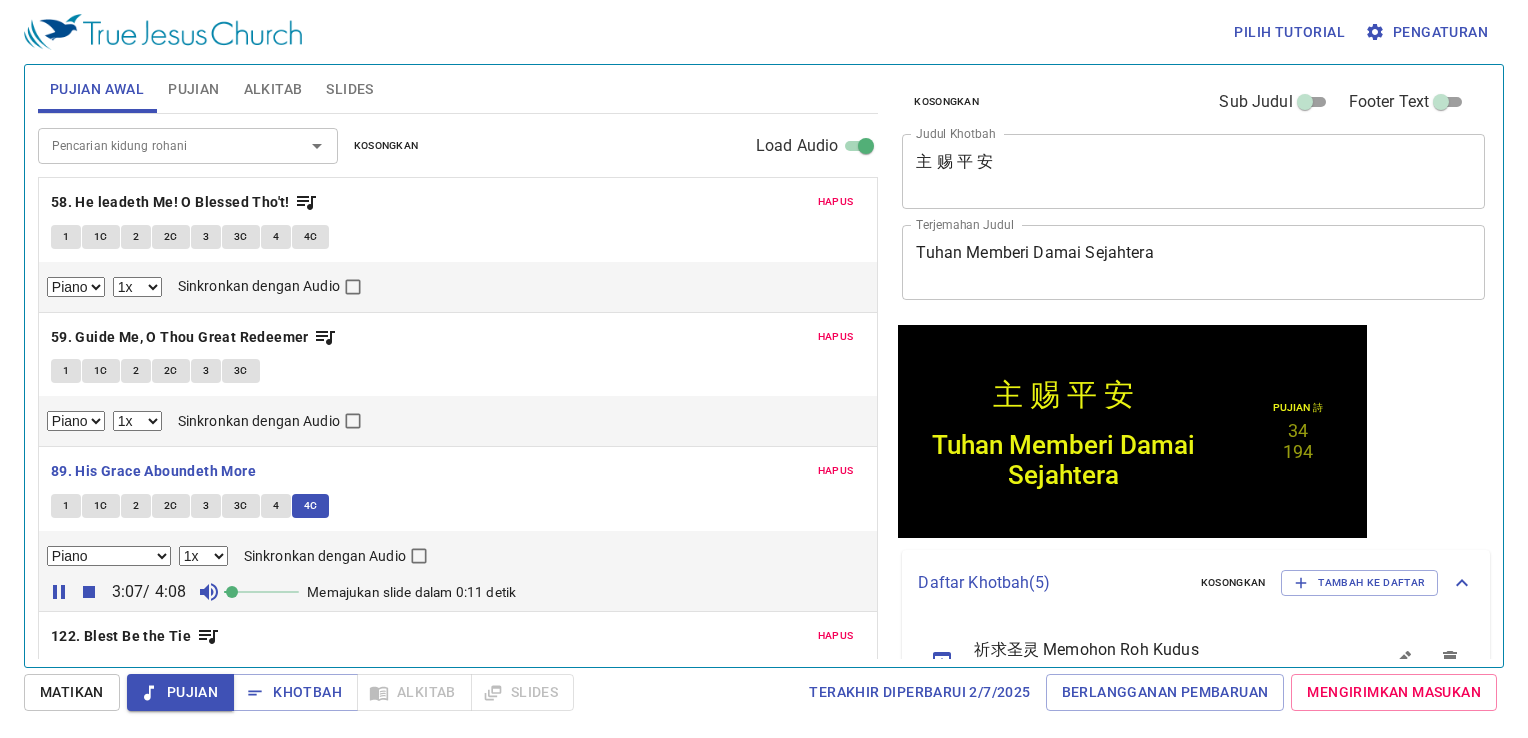 scroll, scrollTop: 300, scrollLeft: 0, axis: vertical 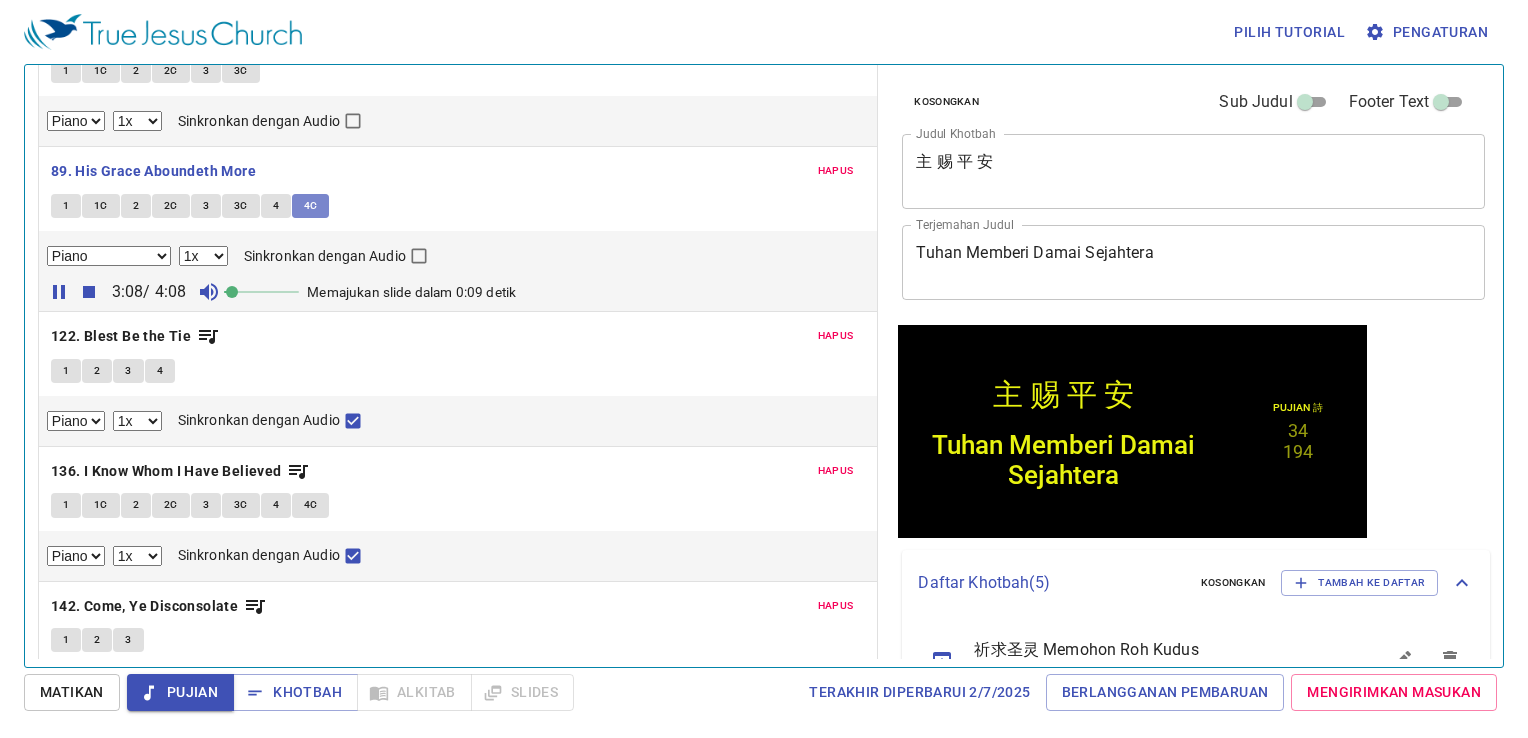 click on "4C" at bounding box center (311, 206) 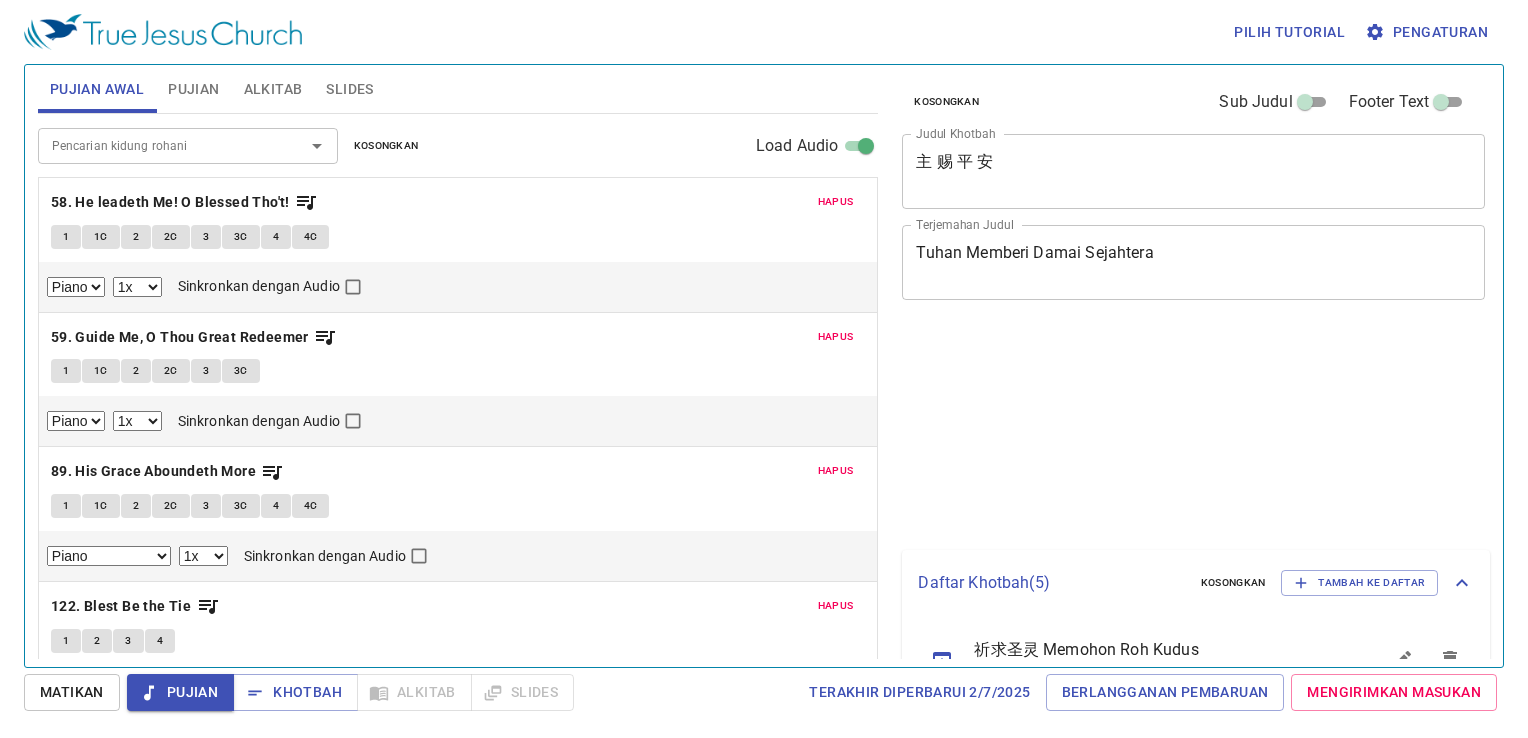 select on "1" 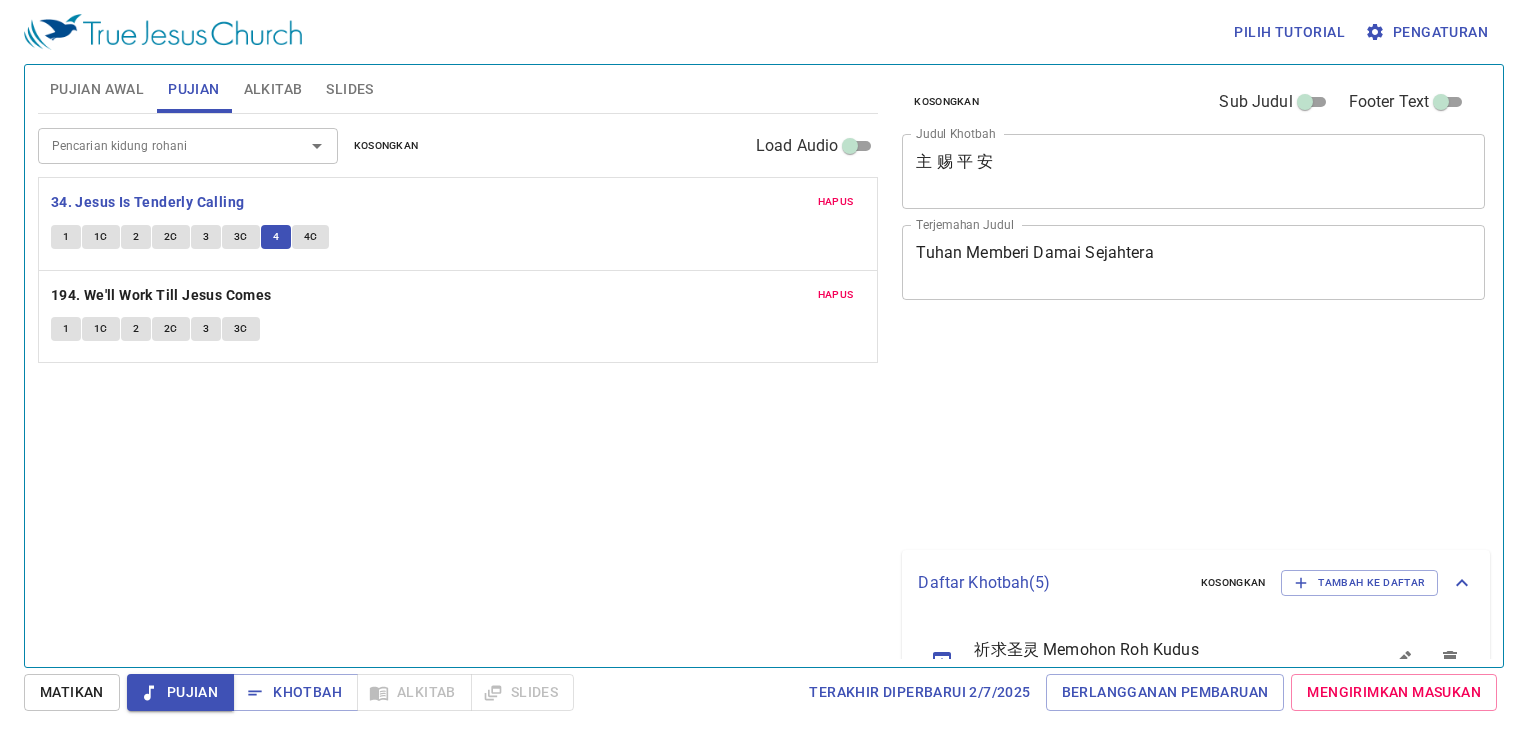 scroll, scrollTop: 0, scrollLeft: 0, axis: both 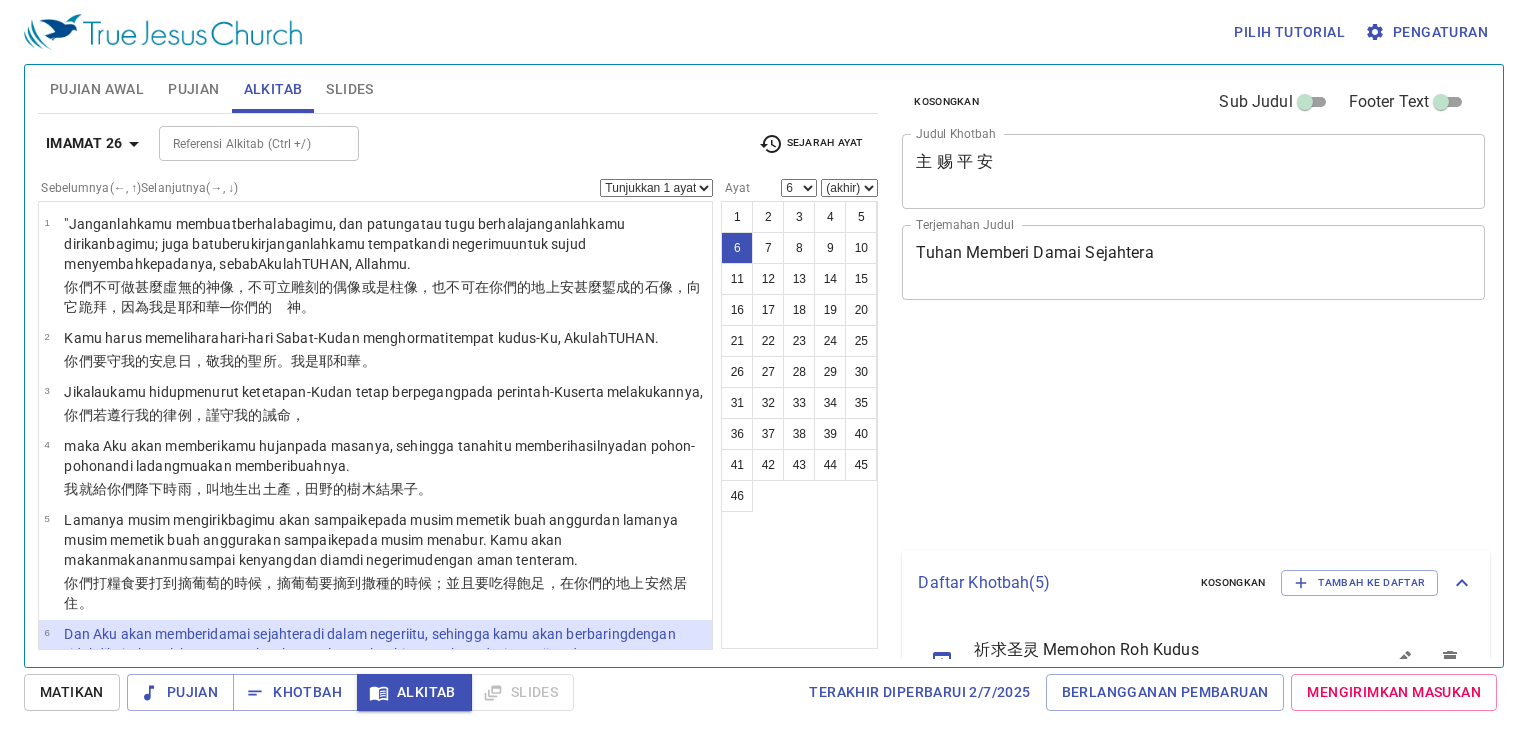 select on "6" 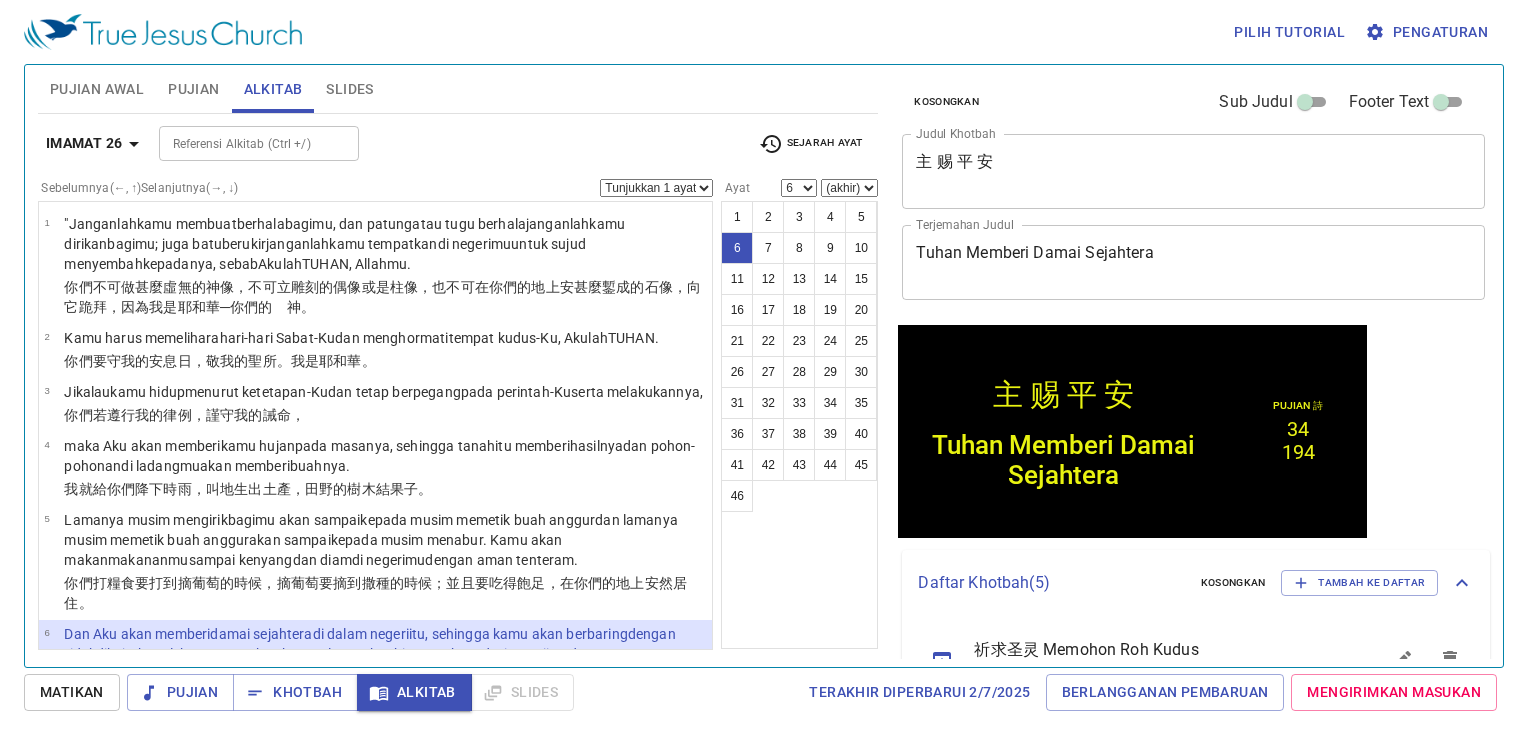 scroll, scrollTop: 200, scrollLeft: 0, axis: vertical 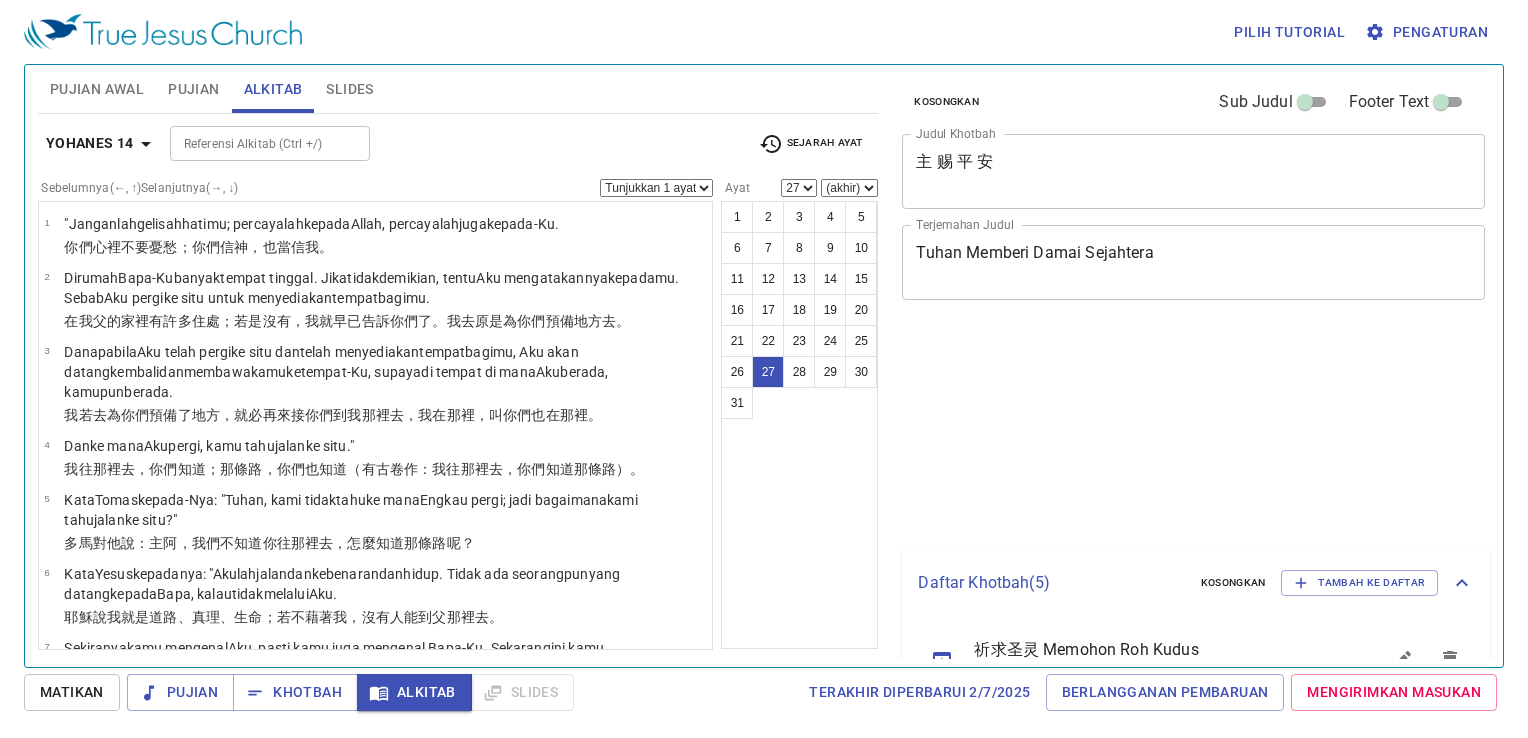 select on "27" 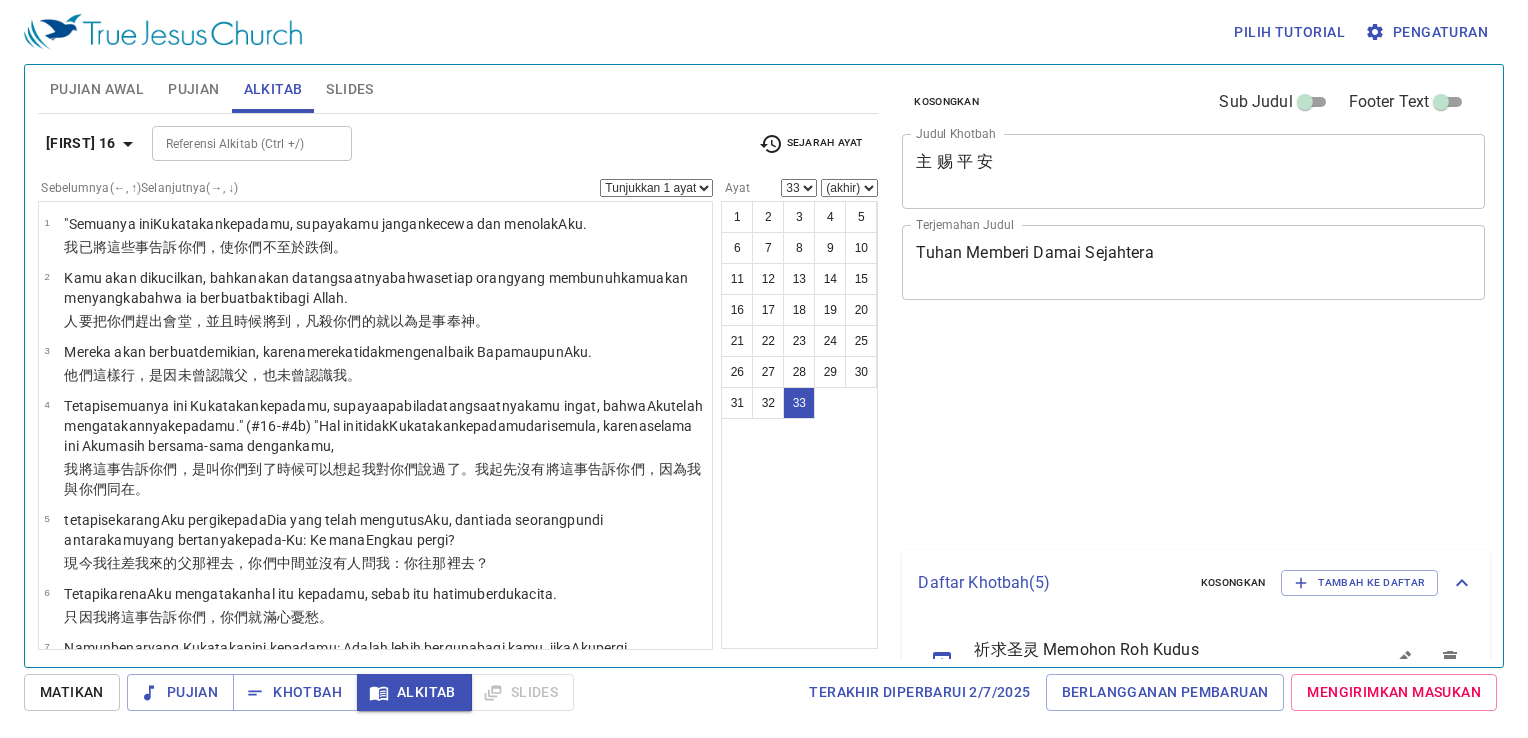 select on "33" 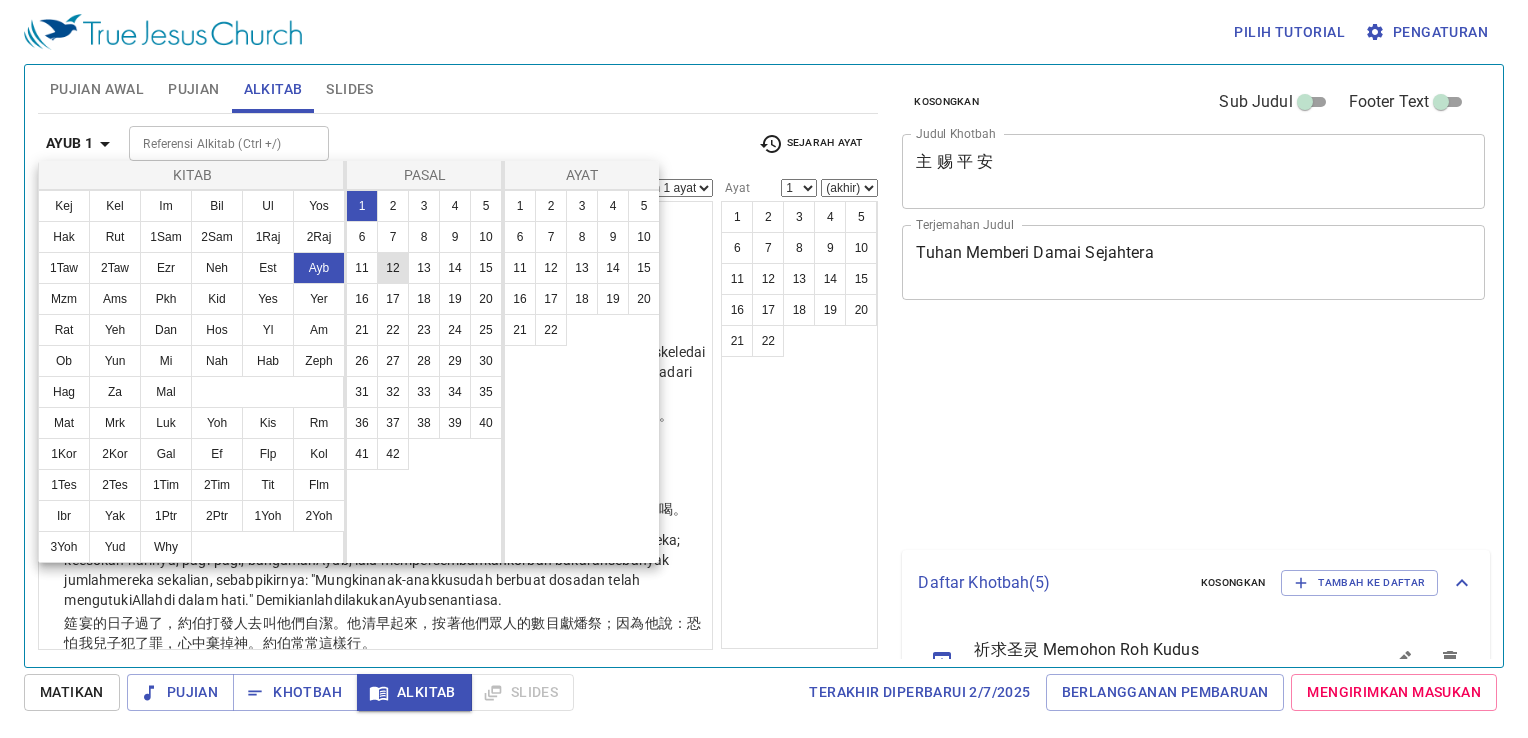 scroll, scrollTop: 0, scrollLeft: 0, axis: both 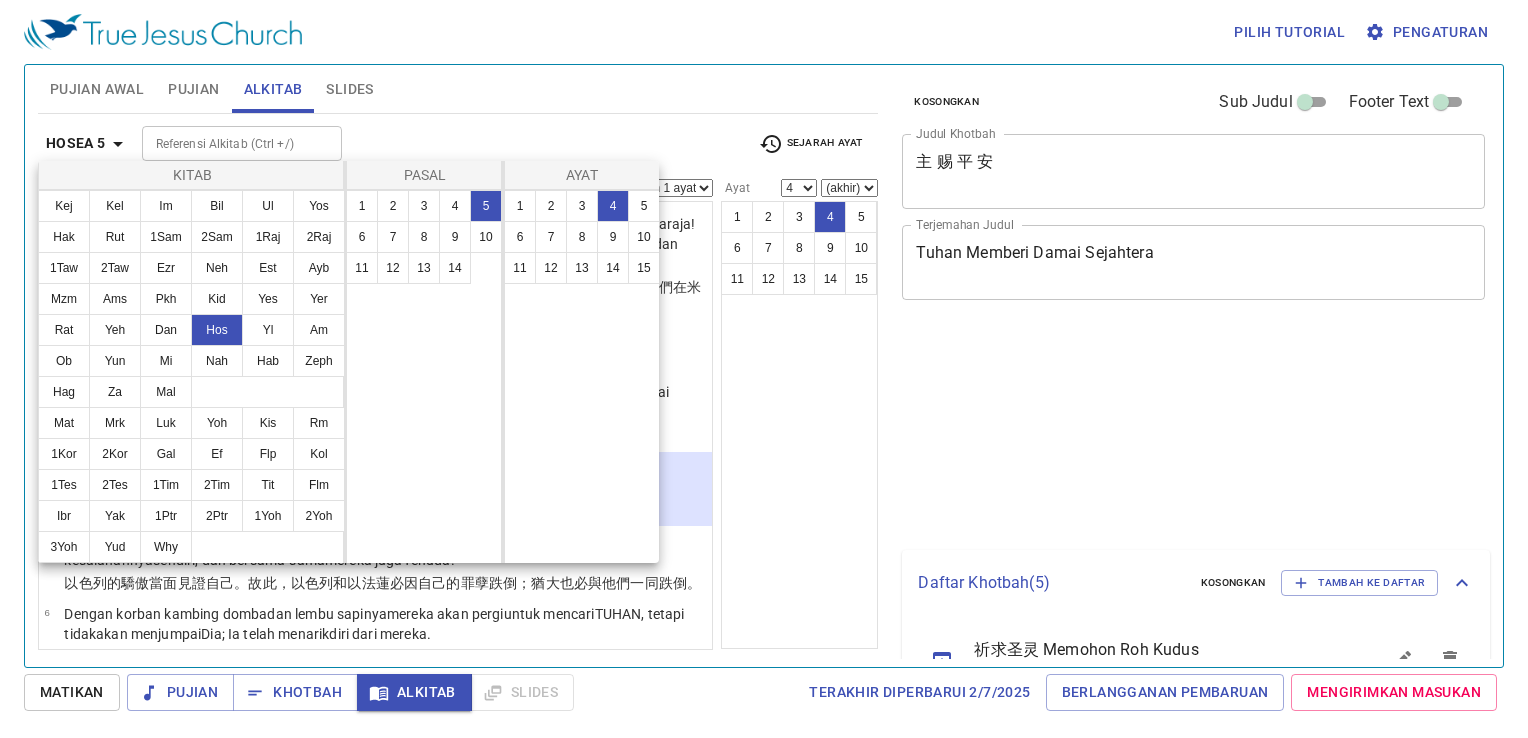 select on "4" 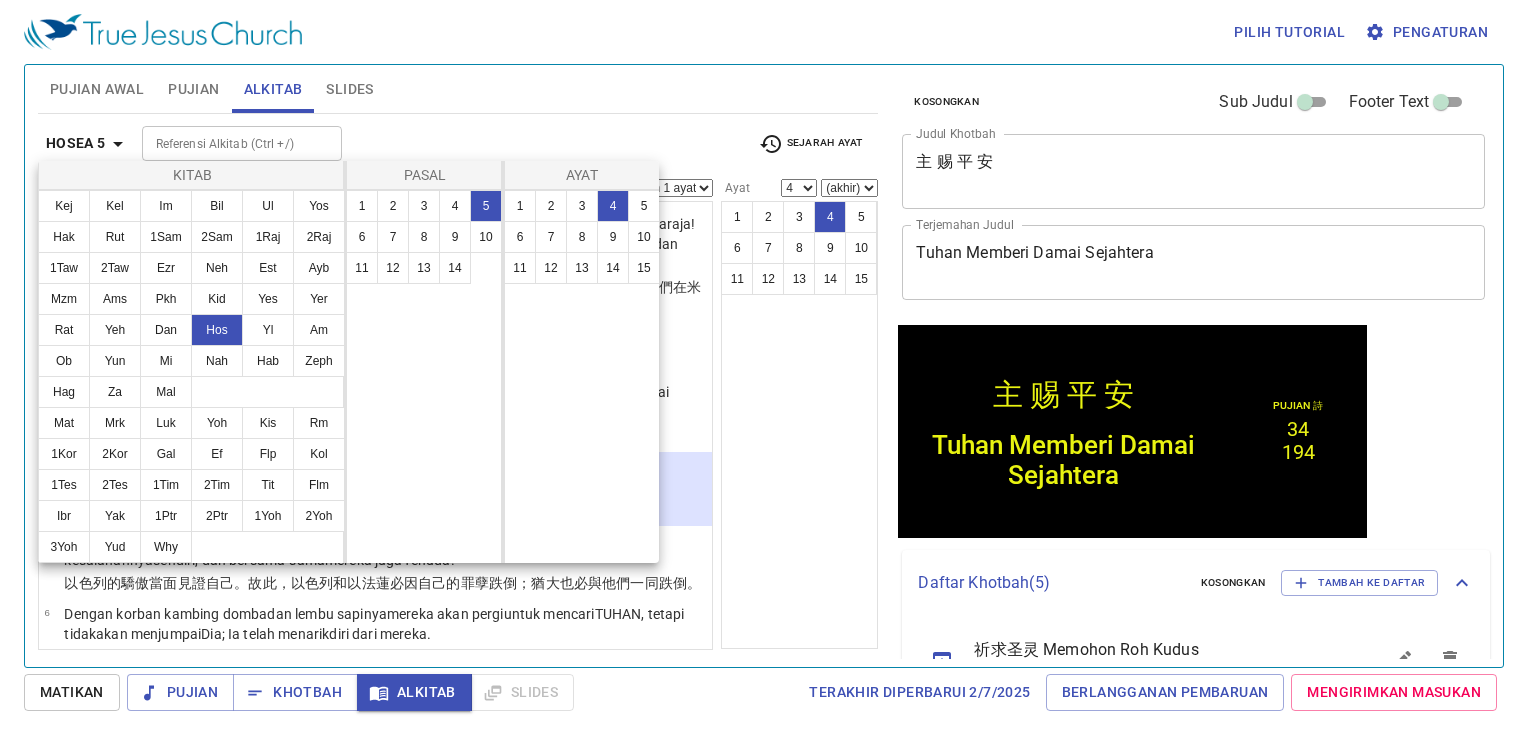 scroll, scrollTop: 4, scrollLeft: 0, axis: vertical 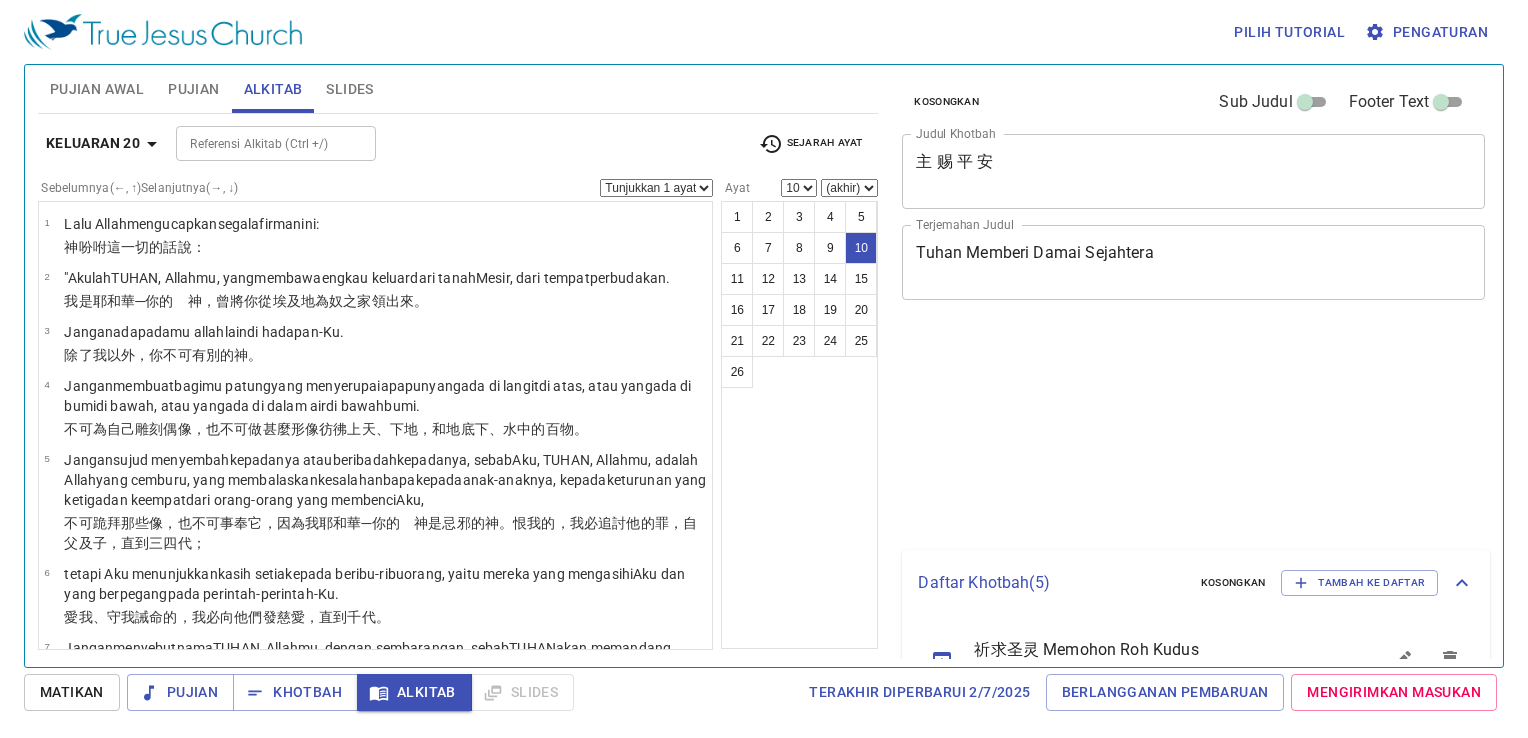 select on "10" 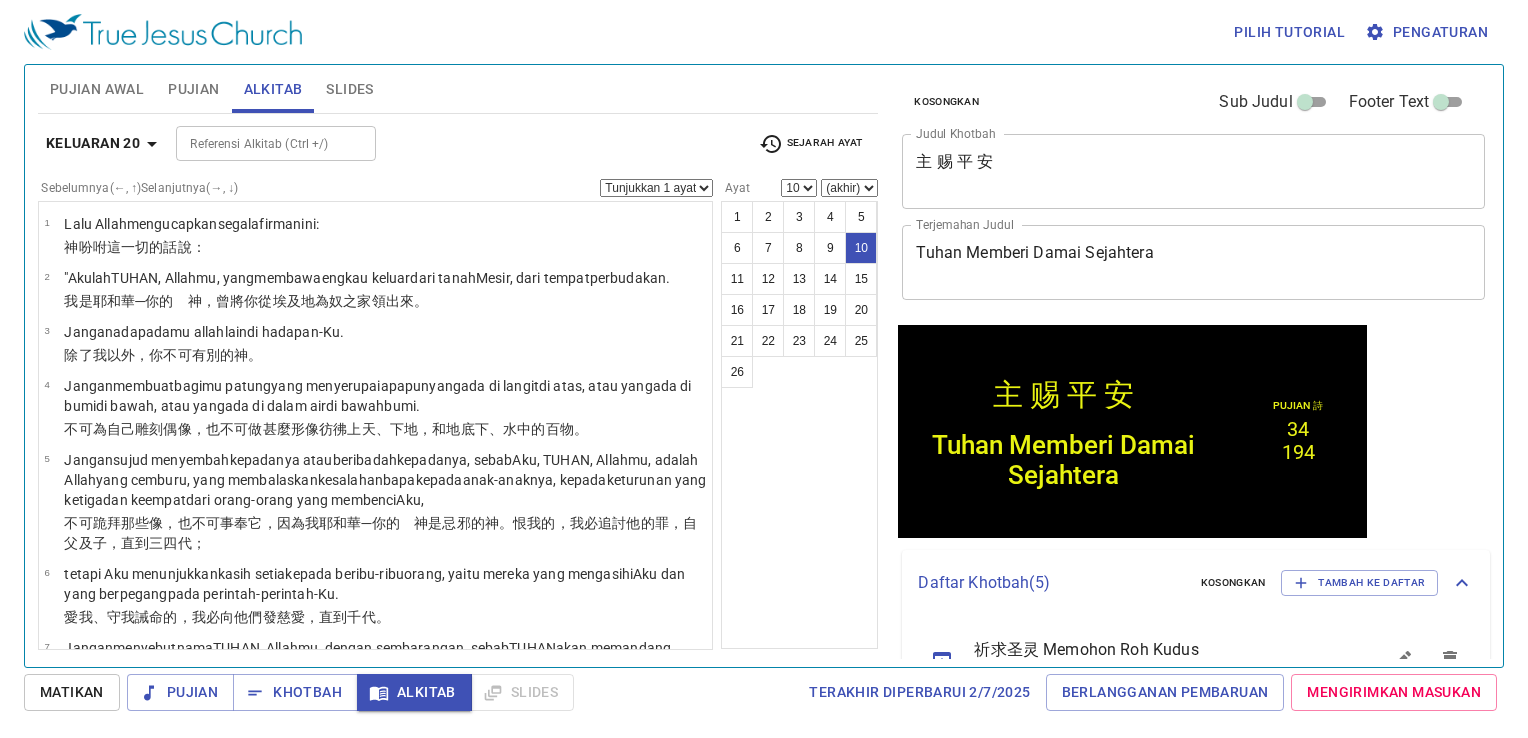 scroll, scrollTop: 308, scrollLeft: 0, axis: vertical 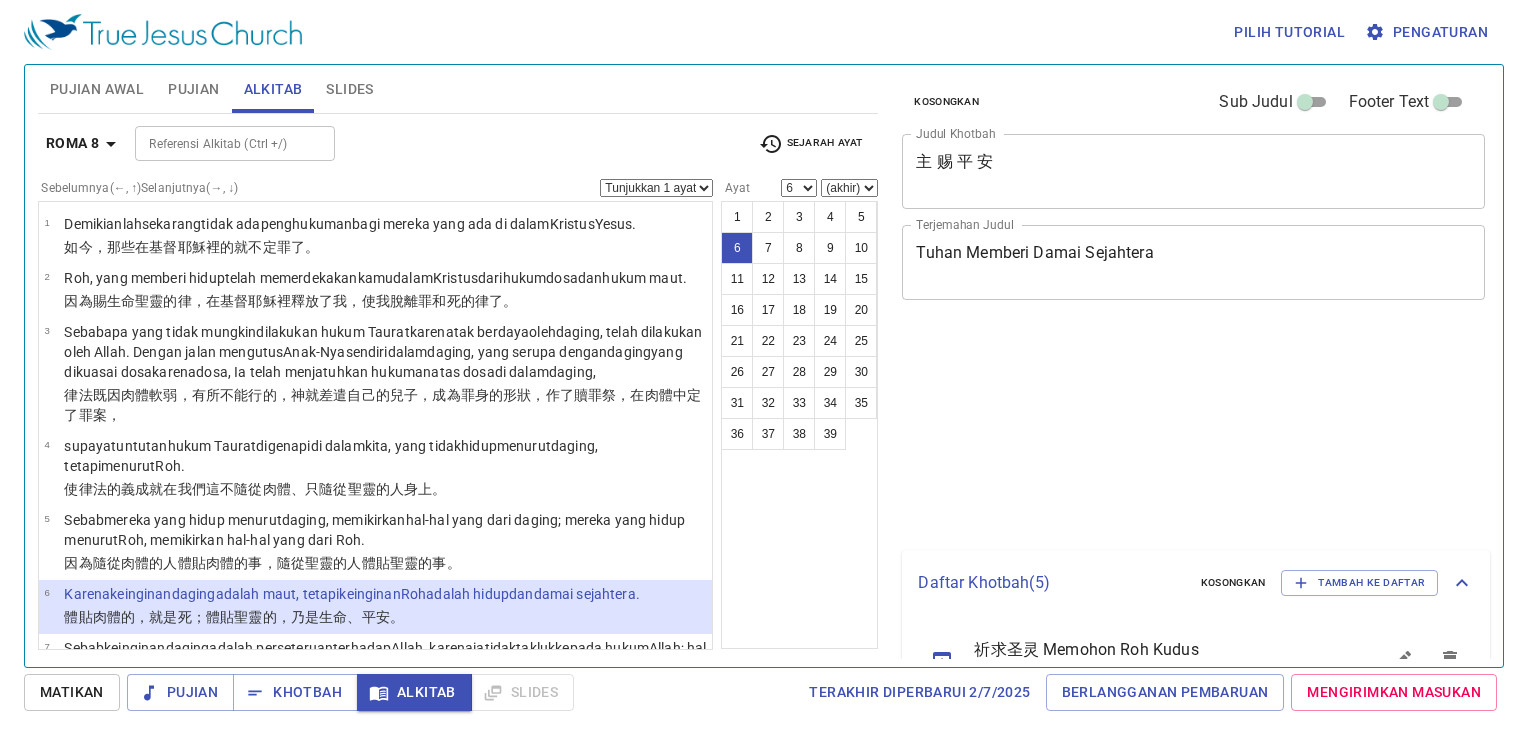 select on "6" 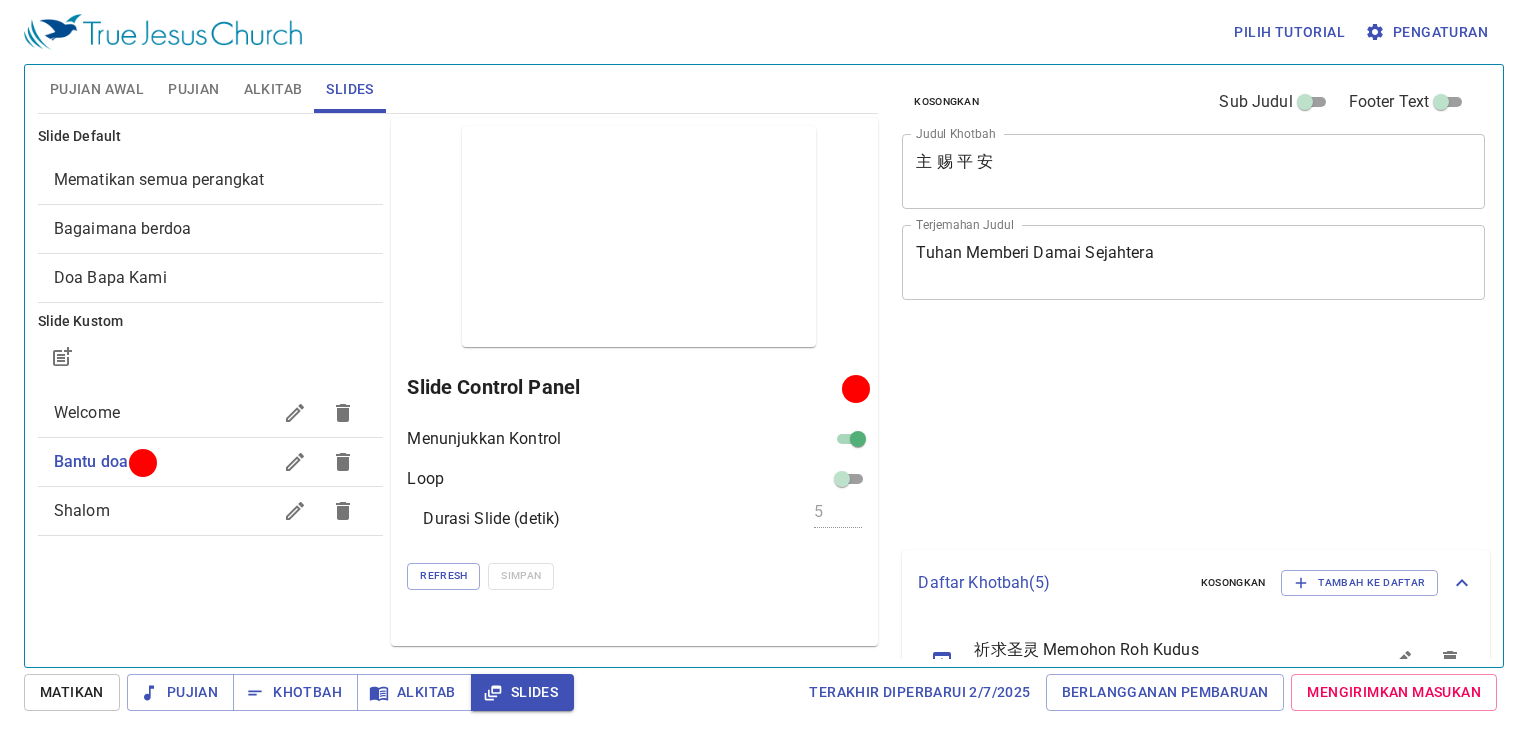 scroll, scrollTop: 0, scrollLeft: 0, axis: both 